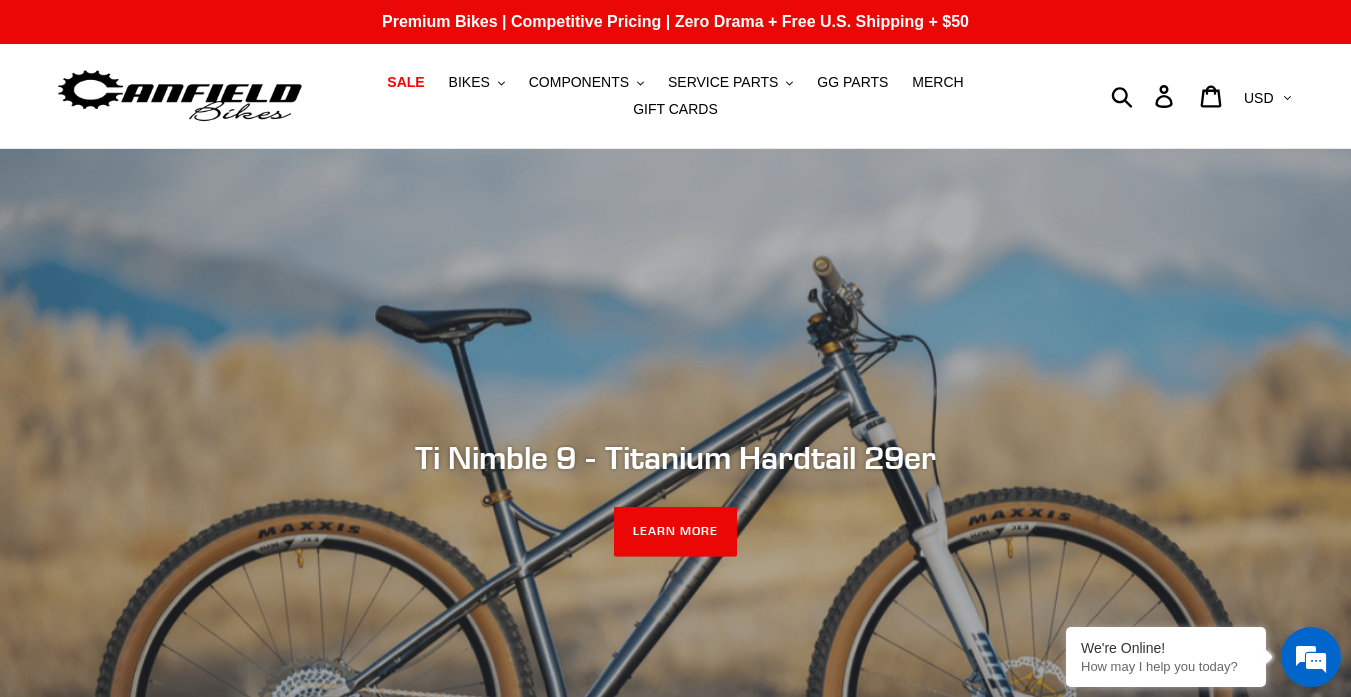scroll, scrollTop: 211, scrollLeft: 0, axis: vertical 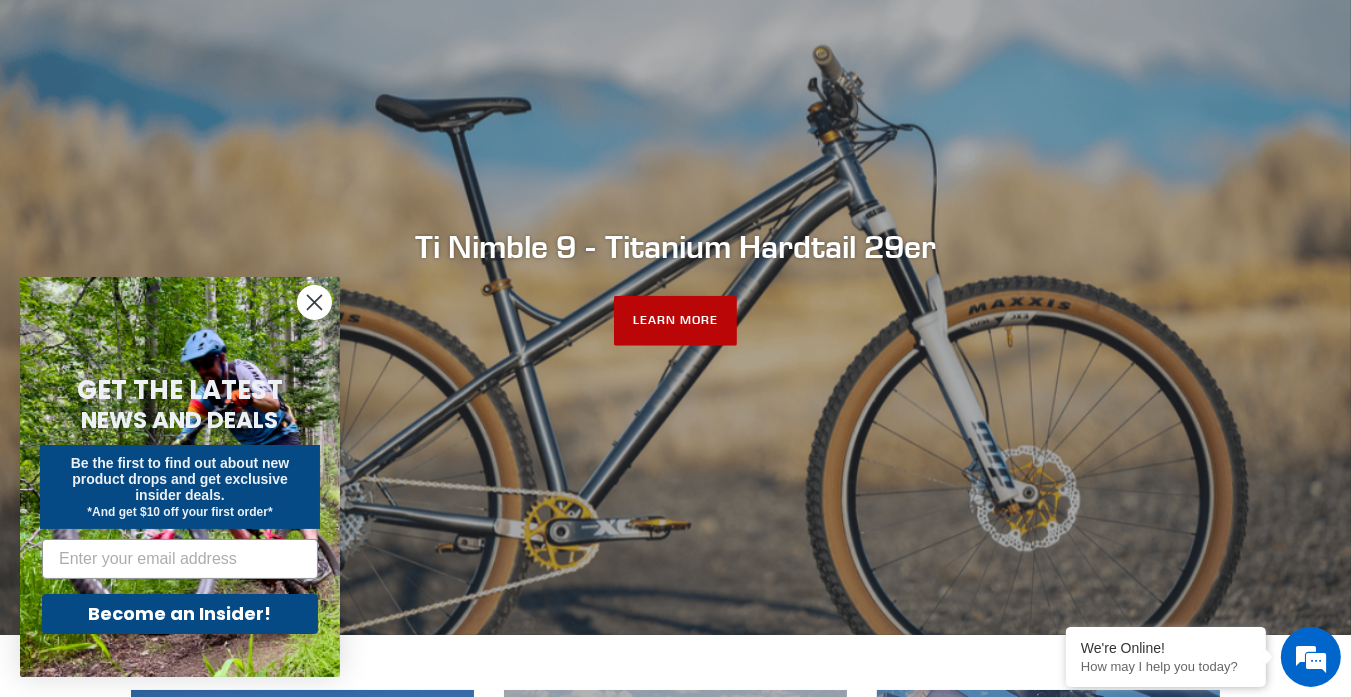 click on "LEARN MORE" at bounding box center (675, 321) 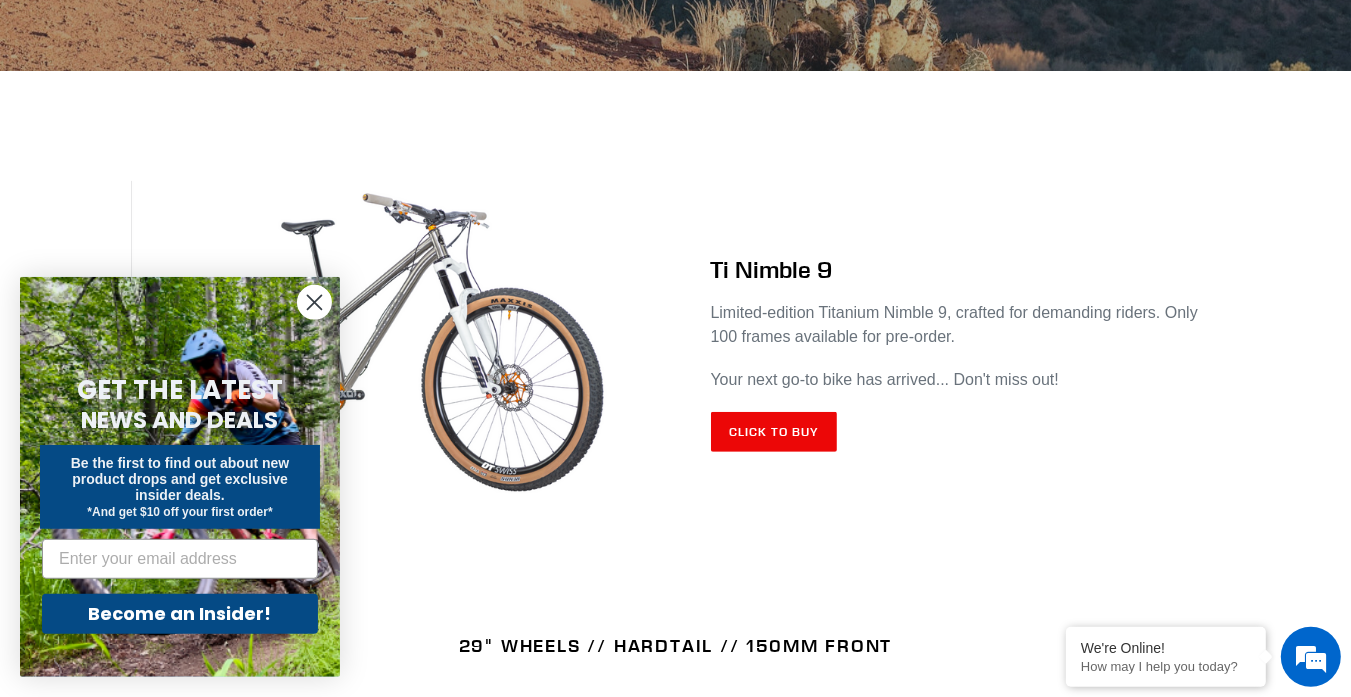 scroll, scrollTop: 739, scrollLeft: 0, axis: vertical 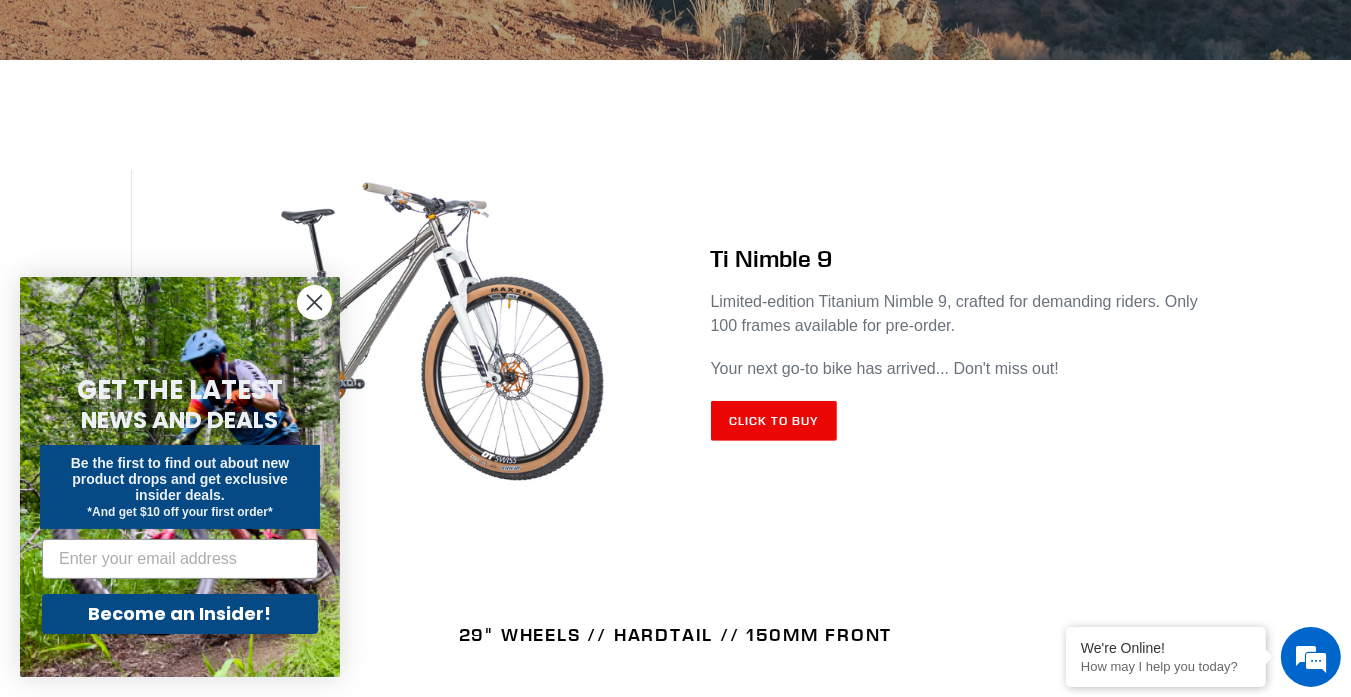 click 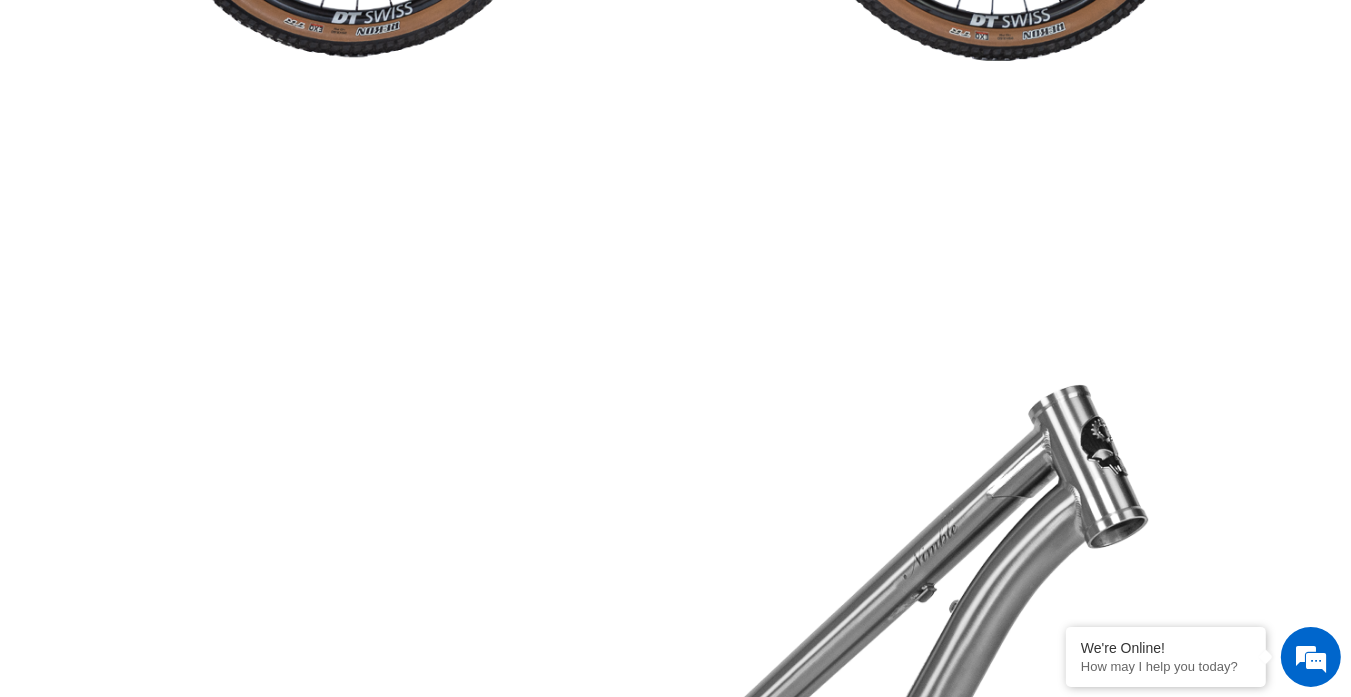 scroll, scrollTop: 5174, scrollLeft: 0, axis: vertical 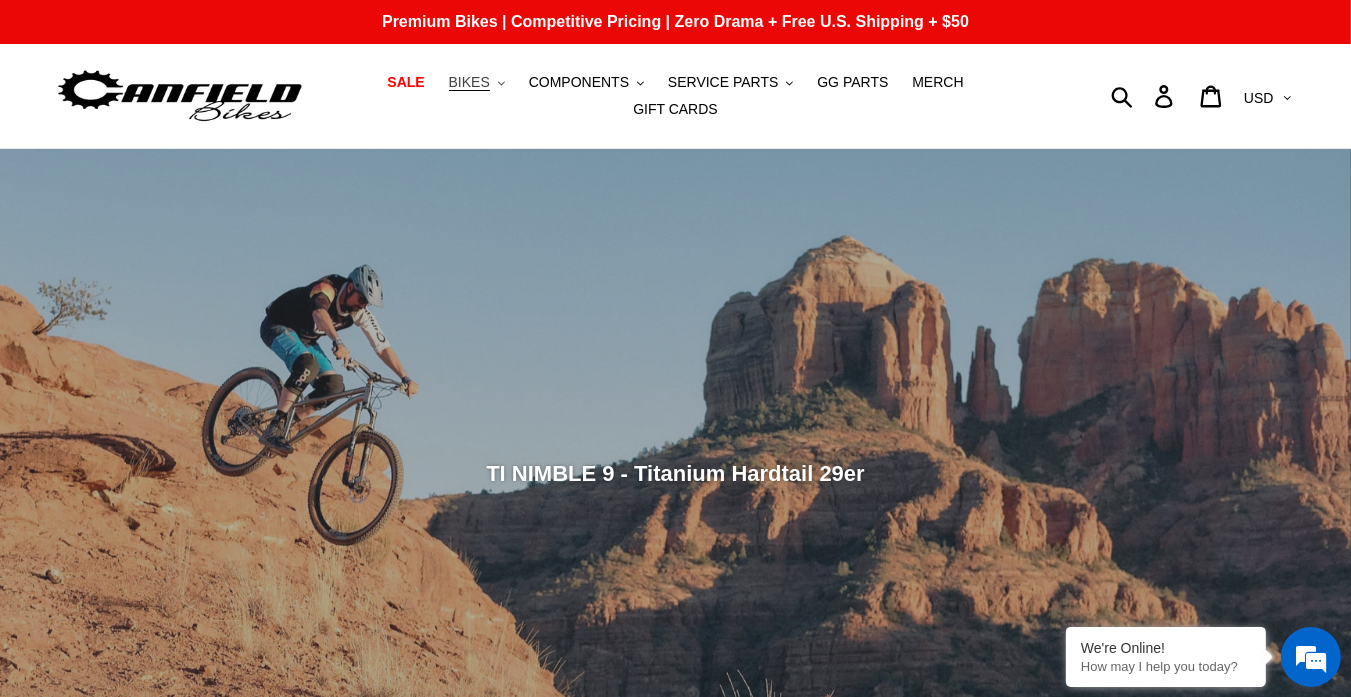 click on "BIKES .cls-1{fill:#231f20}" at bounding box center (477, 82) 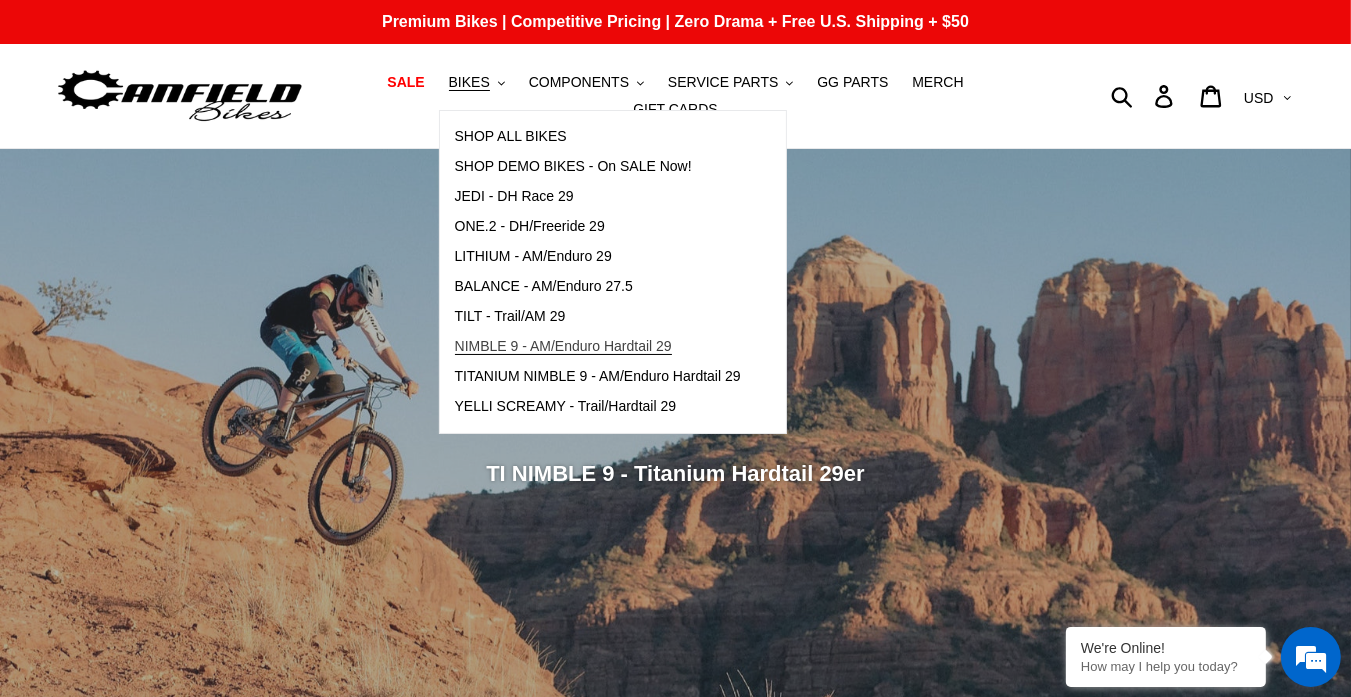 click on "NIMBLE 9 - AM/Enduro Hardtail 29" at bounding box center [563, 346] 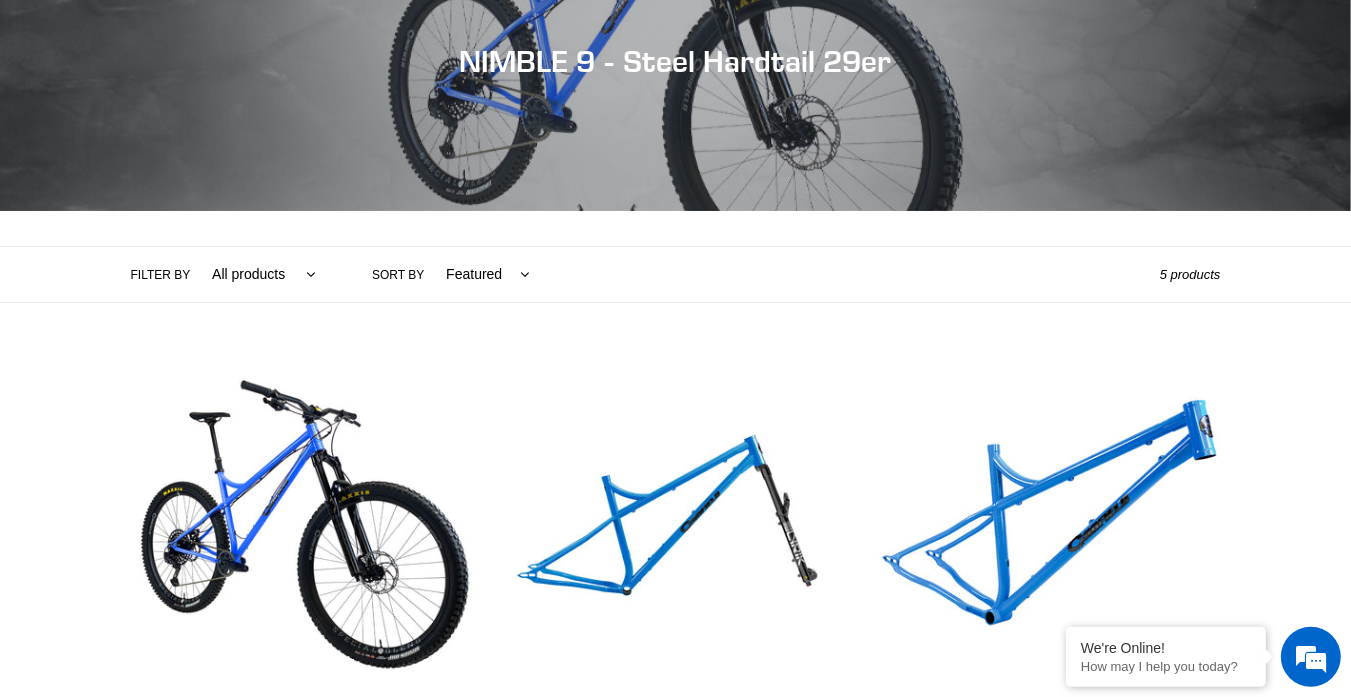 scroll, scrollTop: 422, scrollLeft: 0, axis: vertical 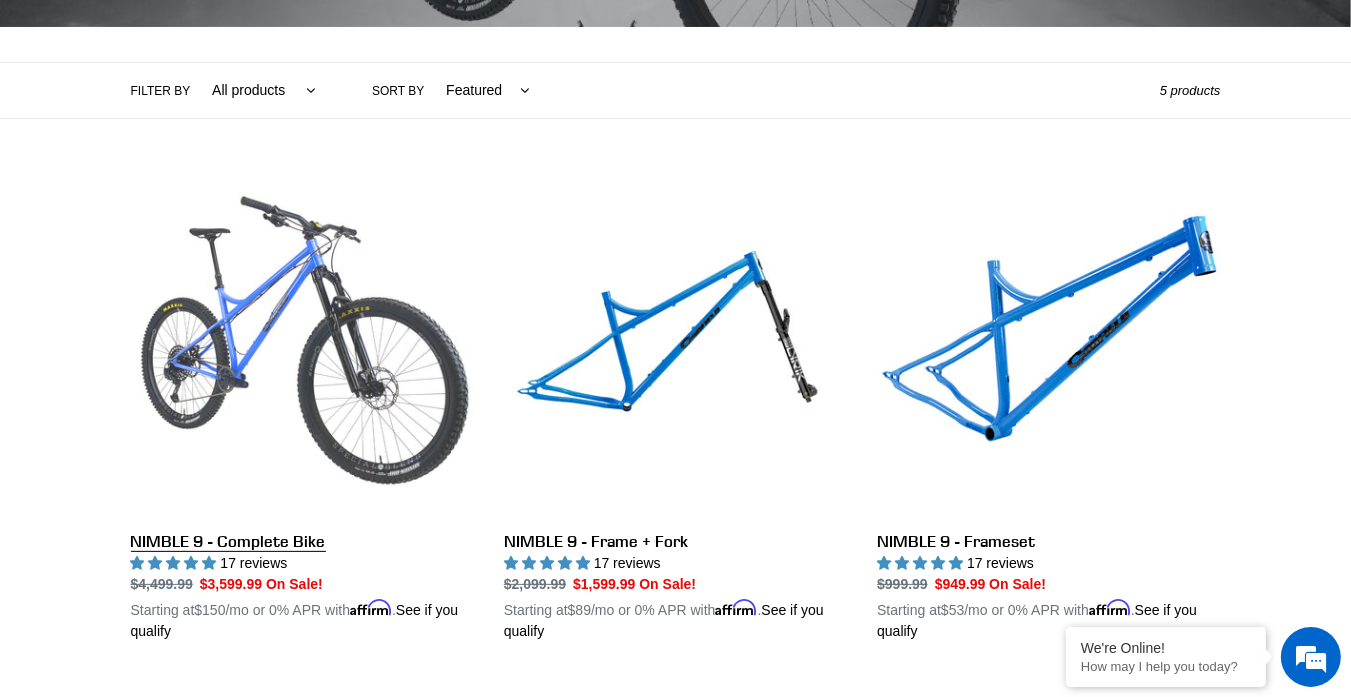 click on "NIMBLE 9 - Complete Bike" at bounding box center (302, 408) 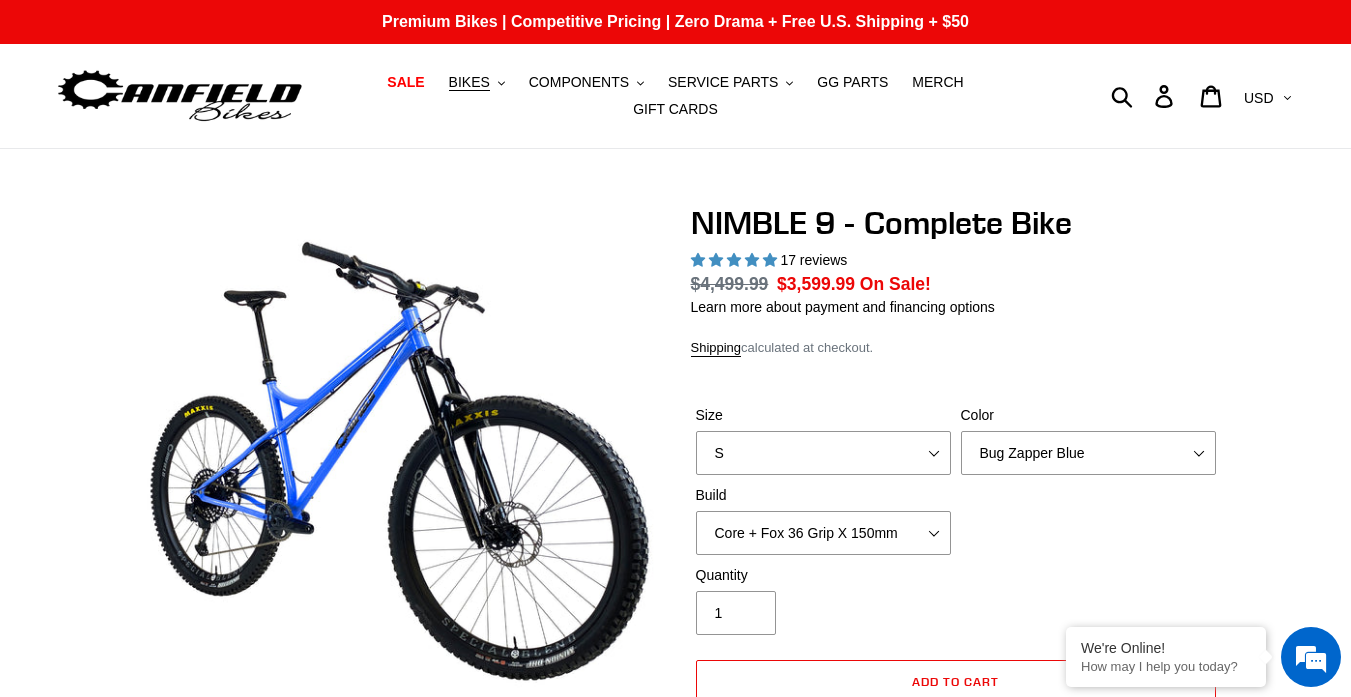 scroll, scrollTop: 317, scrollLeft: 0, axis: vertical 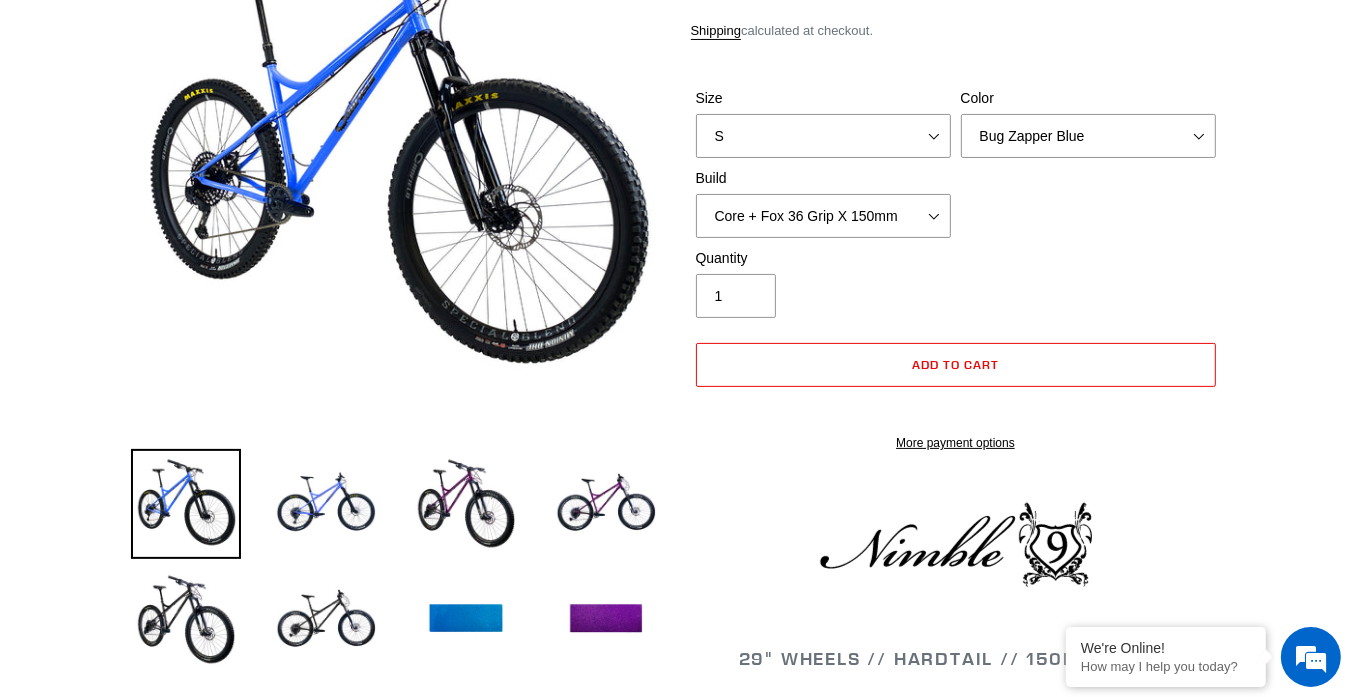 select on "highest-rating" 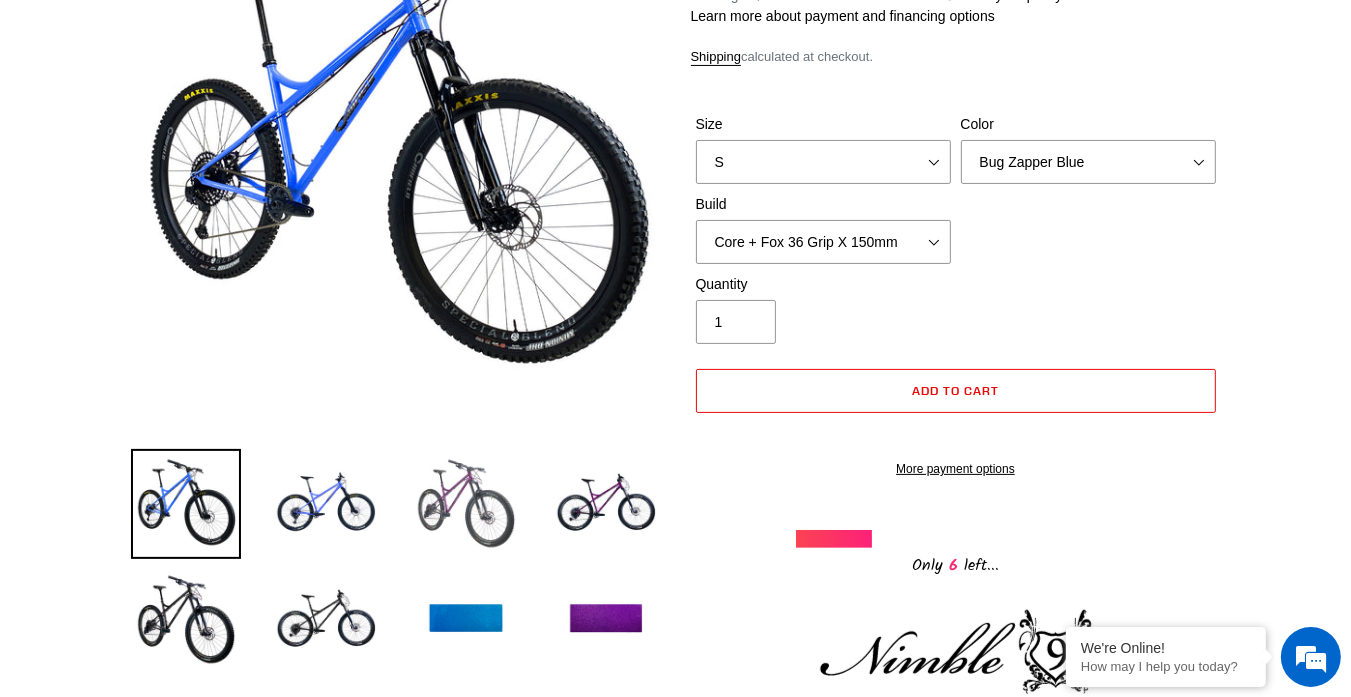 click at bounding box center (466, 504) 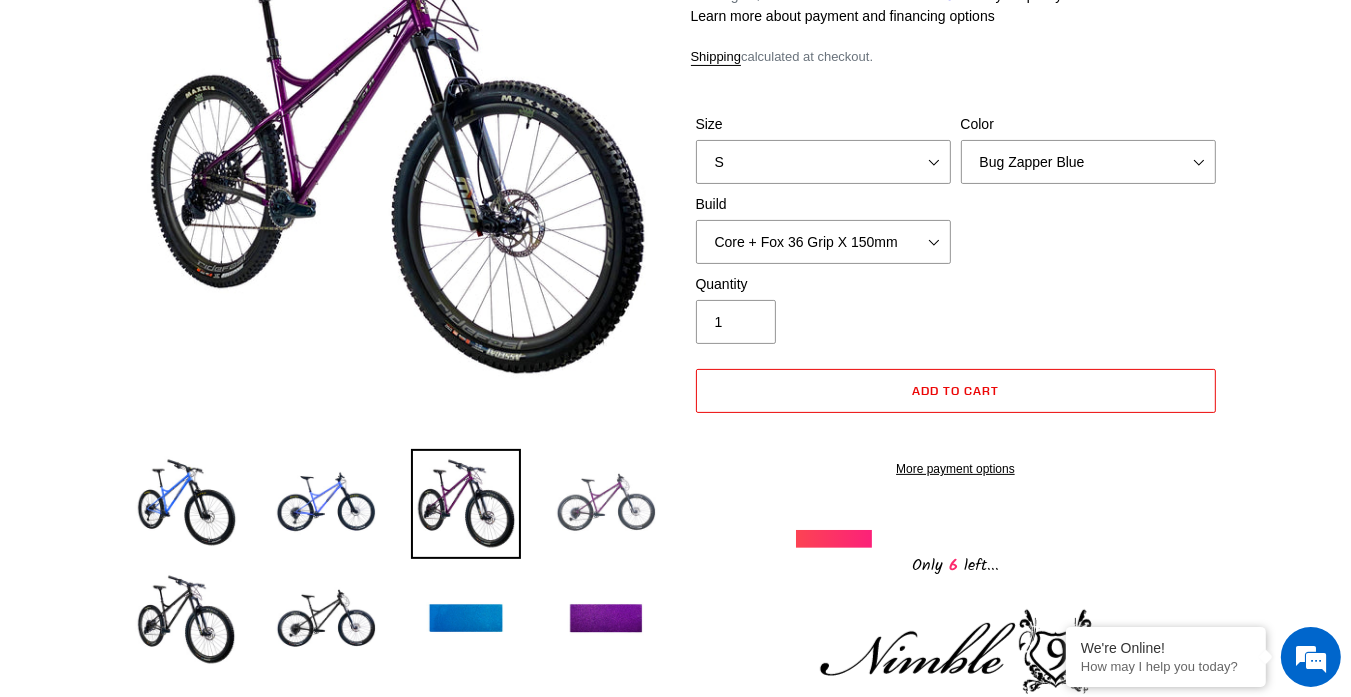 click at bounding box center (606, 504) 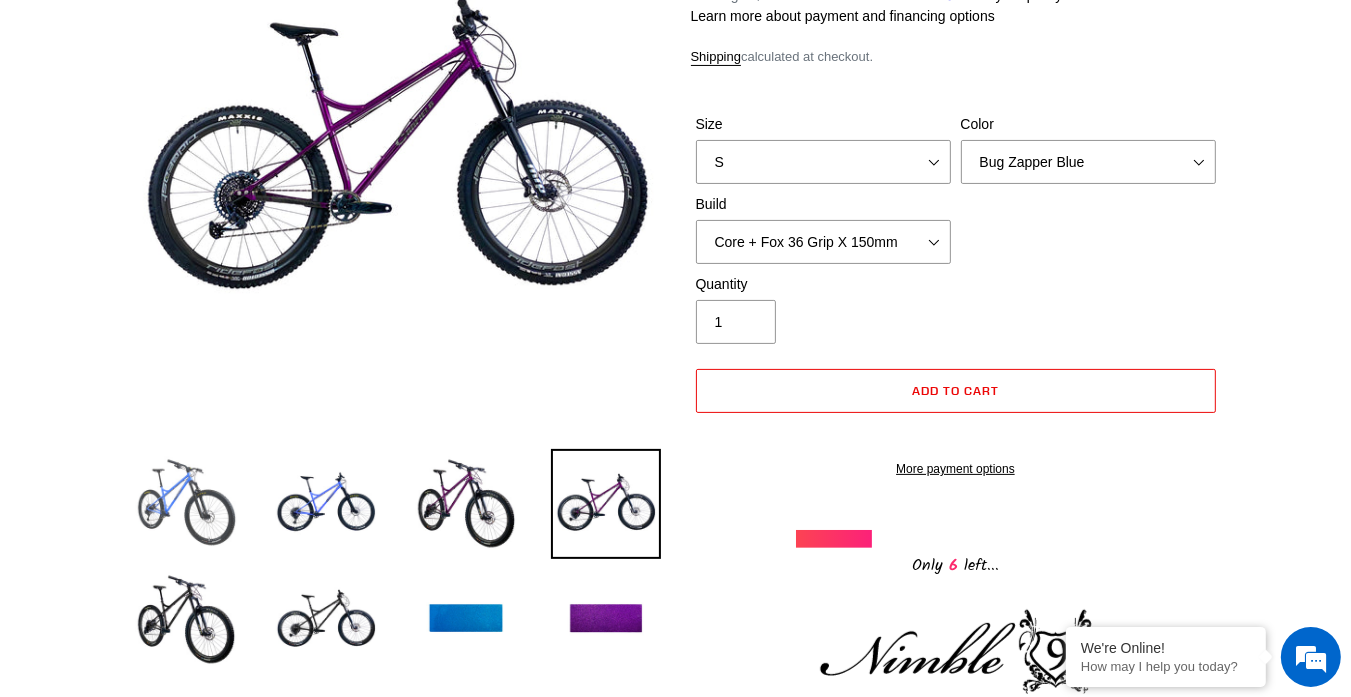 click at bounding box center [186, 504] 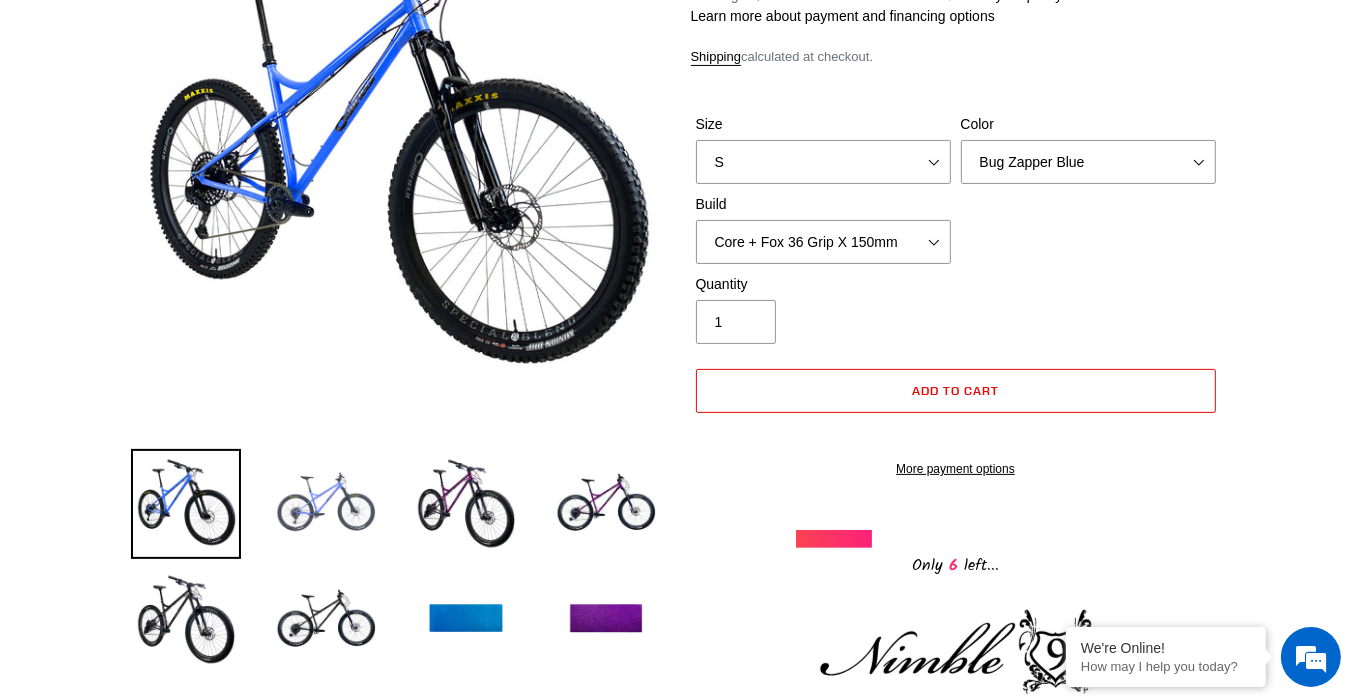 click at bounding box center [326, 504] 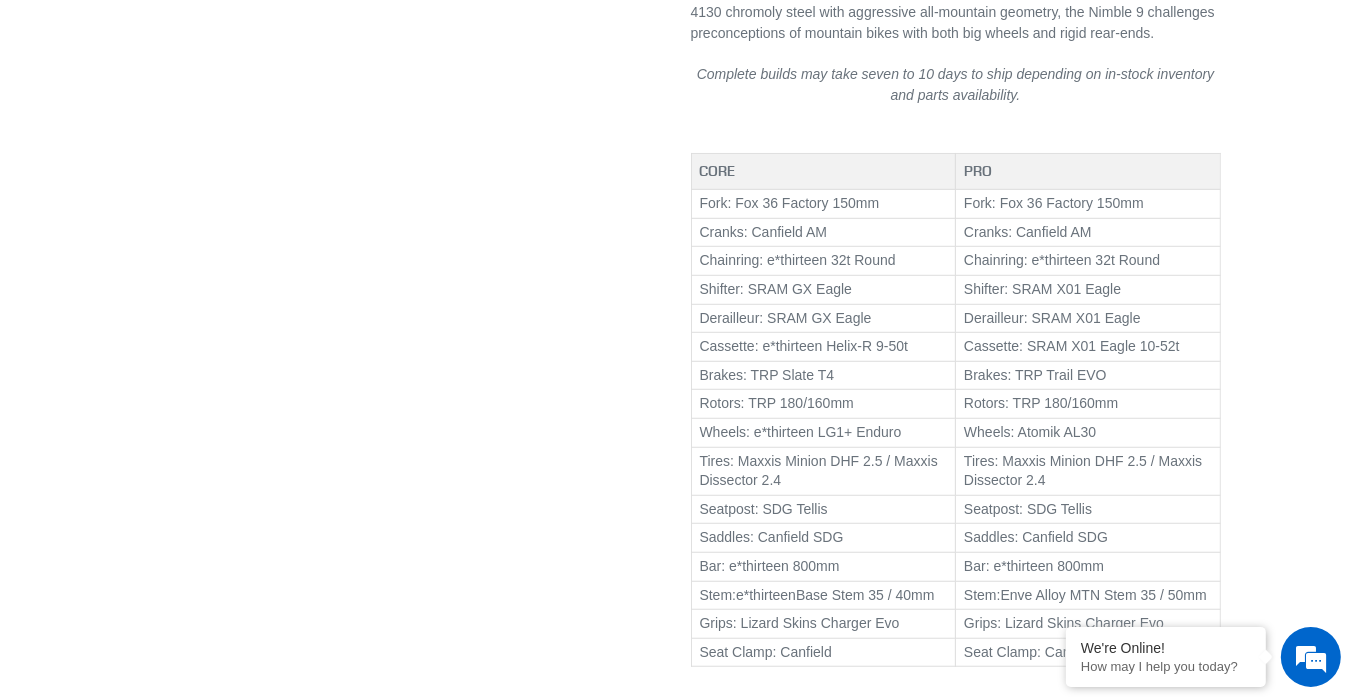 scroll, scrollTop: 1056, scrollLeft: 0, axis: vertical 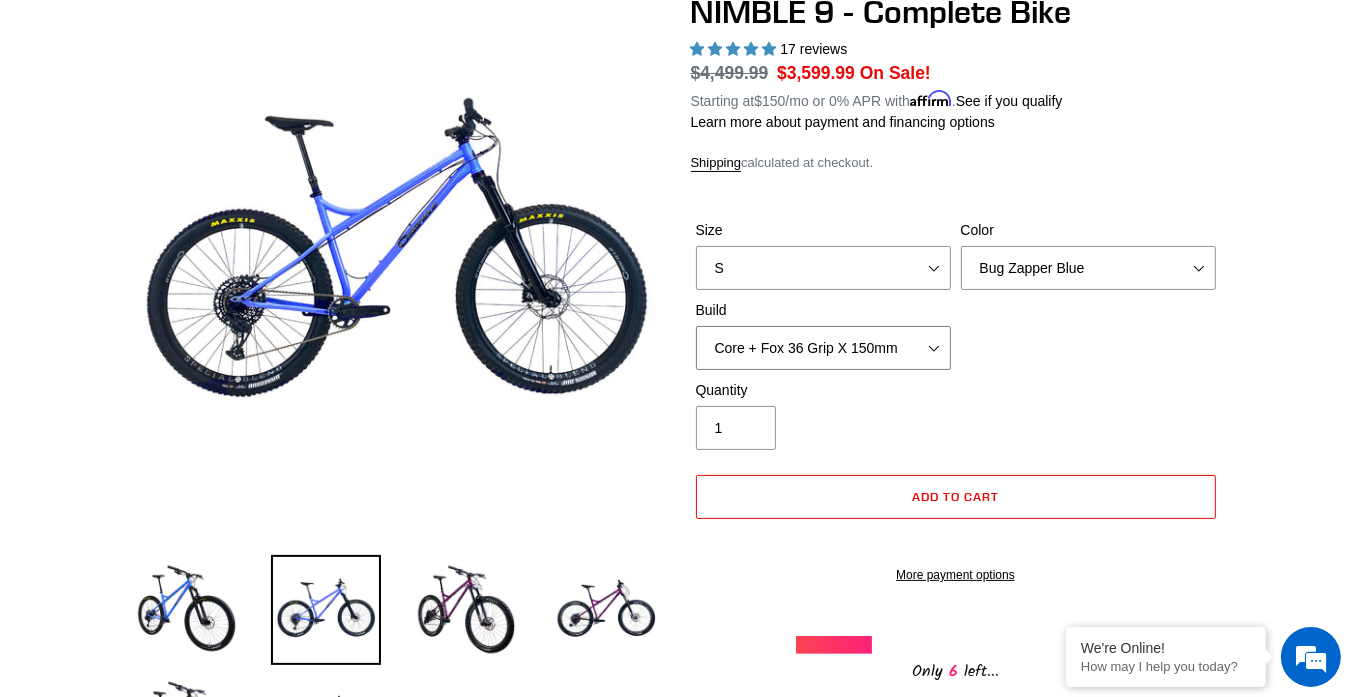 click on "Core + Fox 36 Grip X 150mm
Pro  + Fox 36 Grip X 150mm
Core + RockShox Lyrik Ultimate 150mm
Pro + RockShox Lyrik Ultimate 150mm" at bounding box center [823, 348] 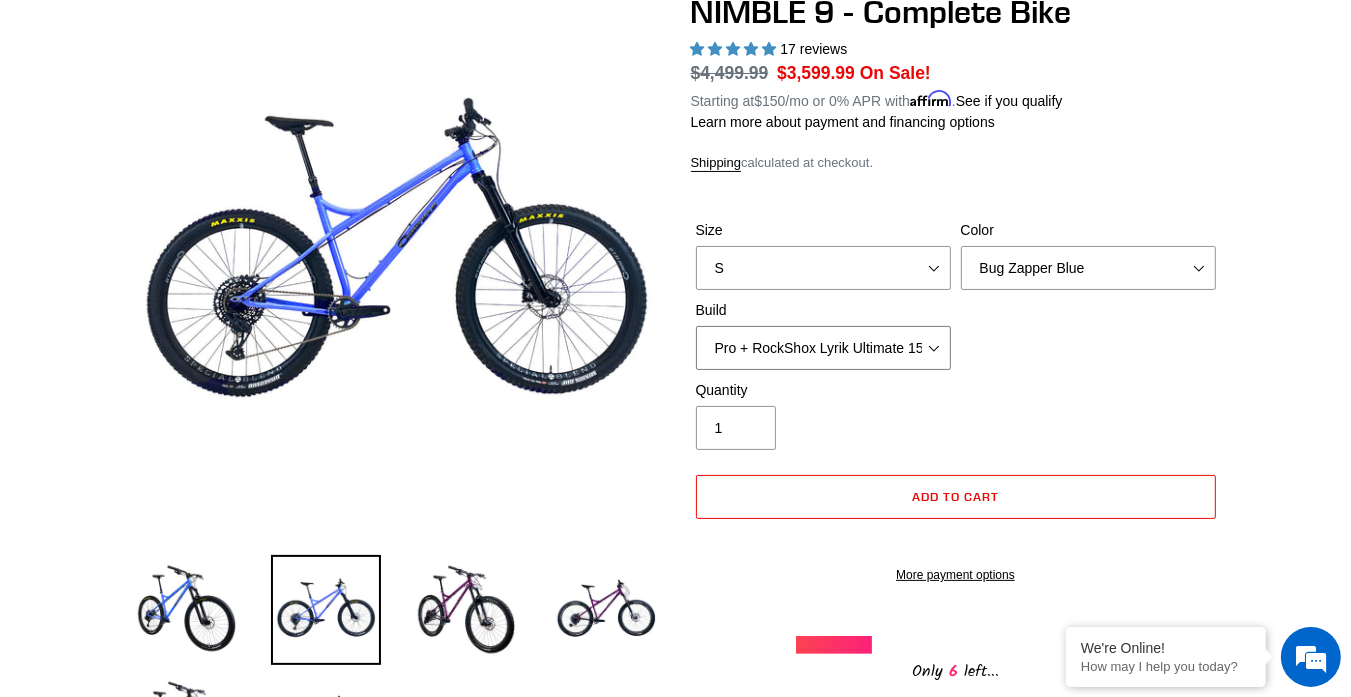 click on "Pro + RockShox Lyrik Ultimate 150mm" at bounding box center (0, 0) 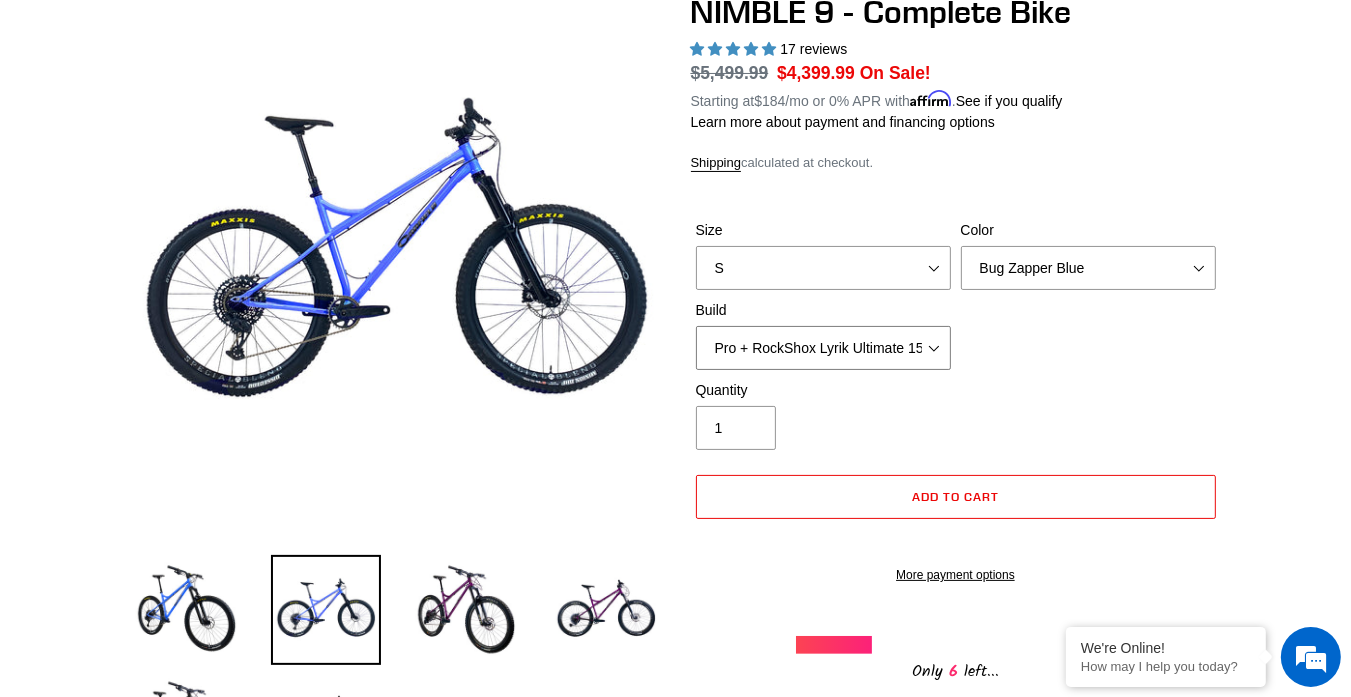 click on "Core + Fox 36 Grip X 150mm
Pro  + Fox 36 Grip X 150mm
Core + RockShox Lyrik Ultimate 150mm
Pro + RockShox Lyrik Ultimate 150mm" at bounding box center (823, 348) 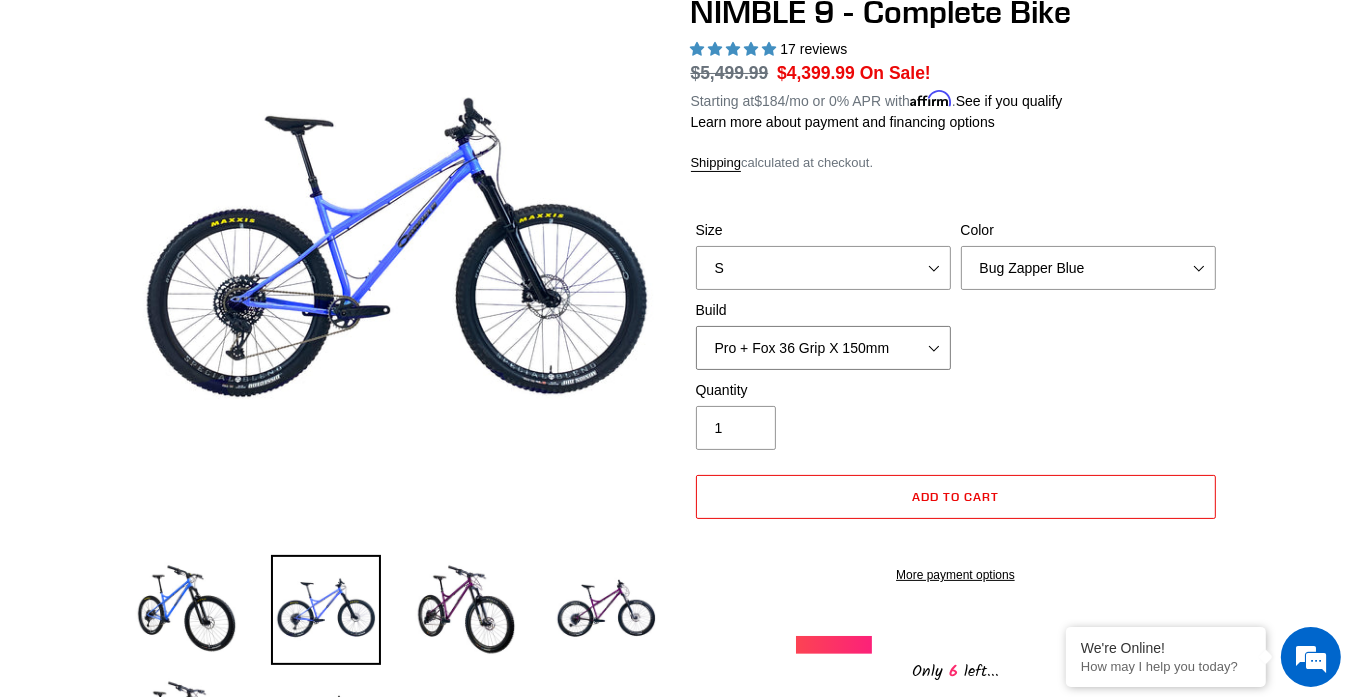 click on "Pro  + Fox 36 Grip X 150mm" at bounding box center [0, 0] 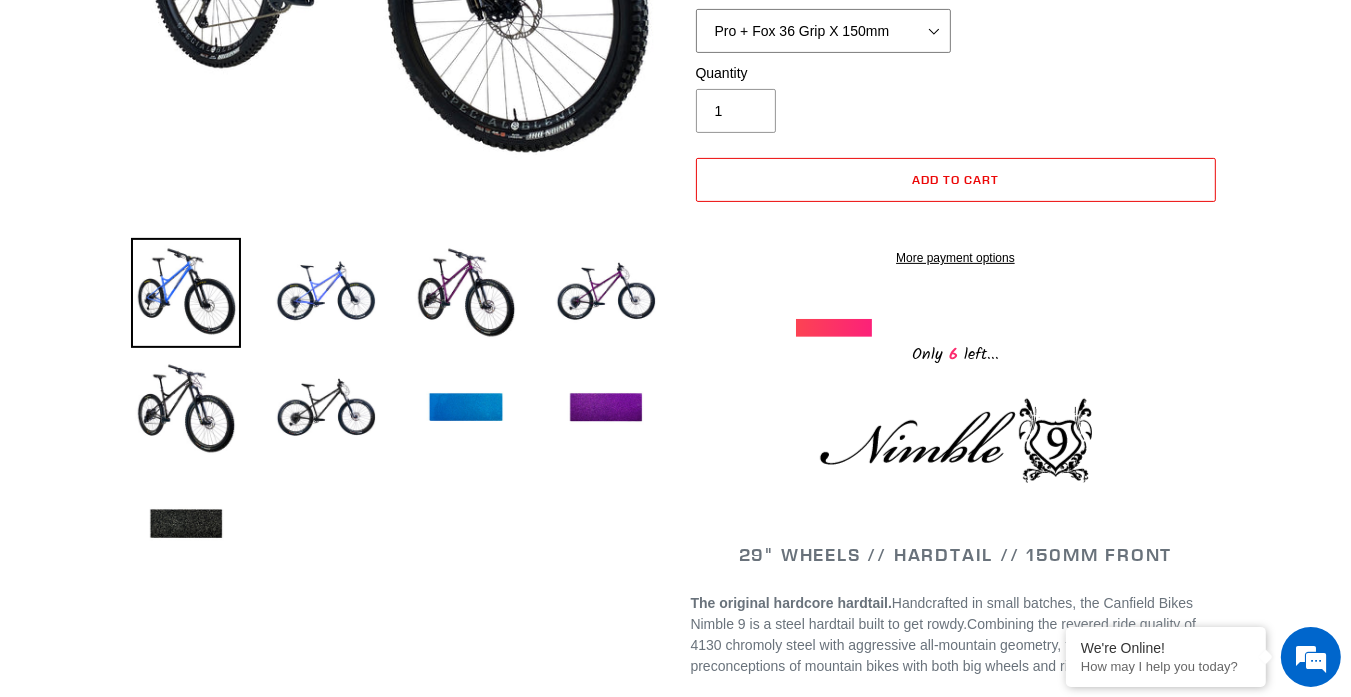 scroll, scrollTop: 316, scrollLeft: 0, axis: vertical 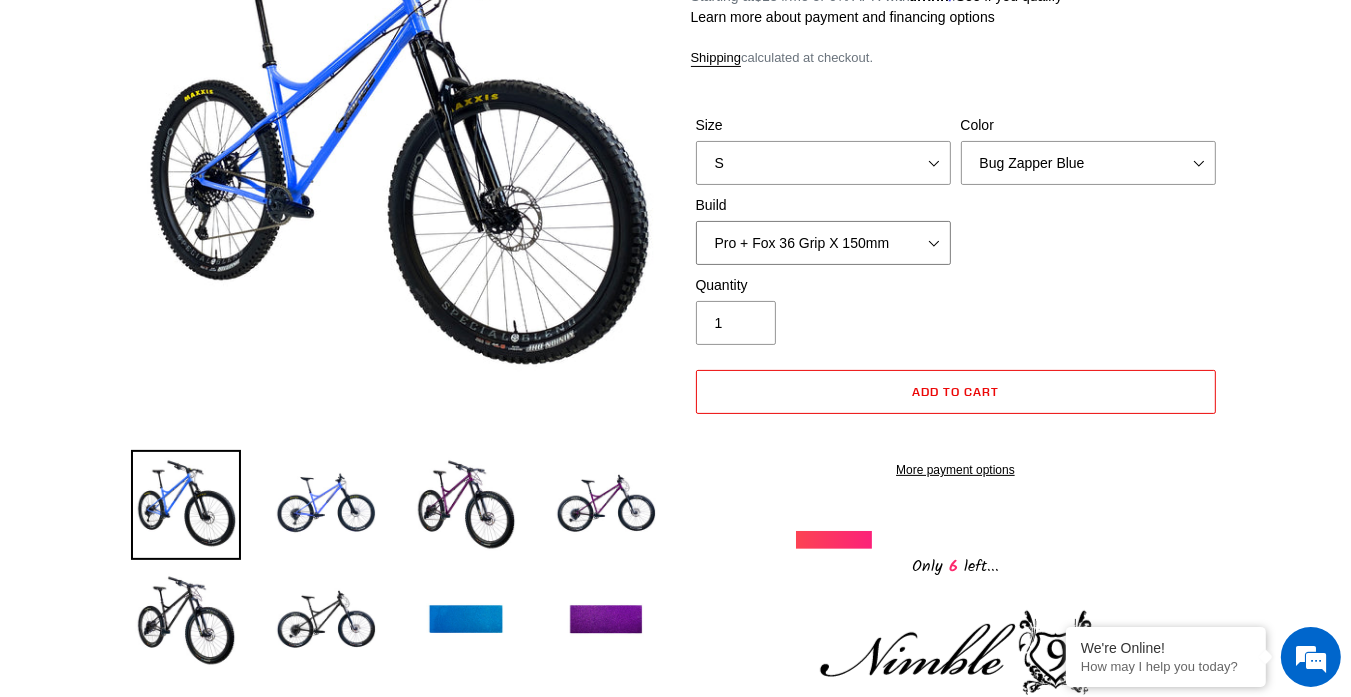 click on "Core + Fox 36 Grip X 150mm
Pro  + Fox 36 Grip X 150mm
Core + RockShox Lyrik Ultimate 150mm
Pro + RockShox Lyrik Ultimate 150mm" at bounding box center (823, 243) 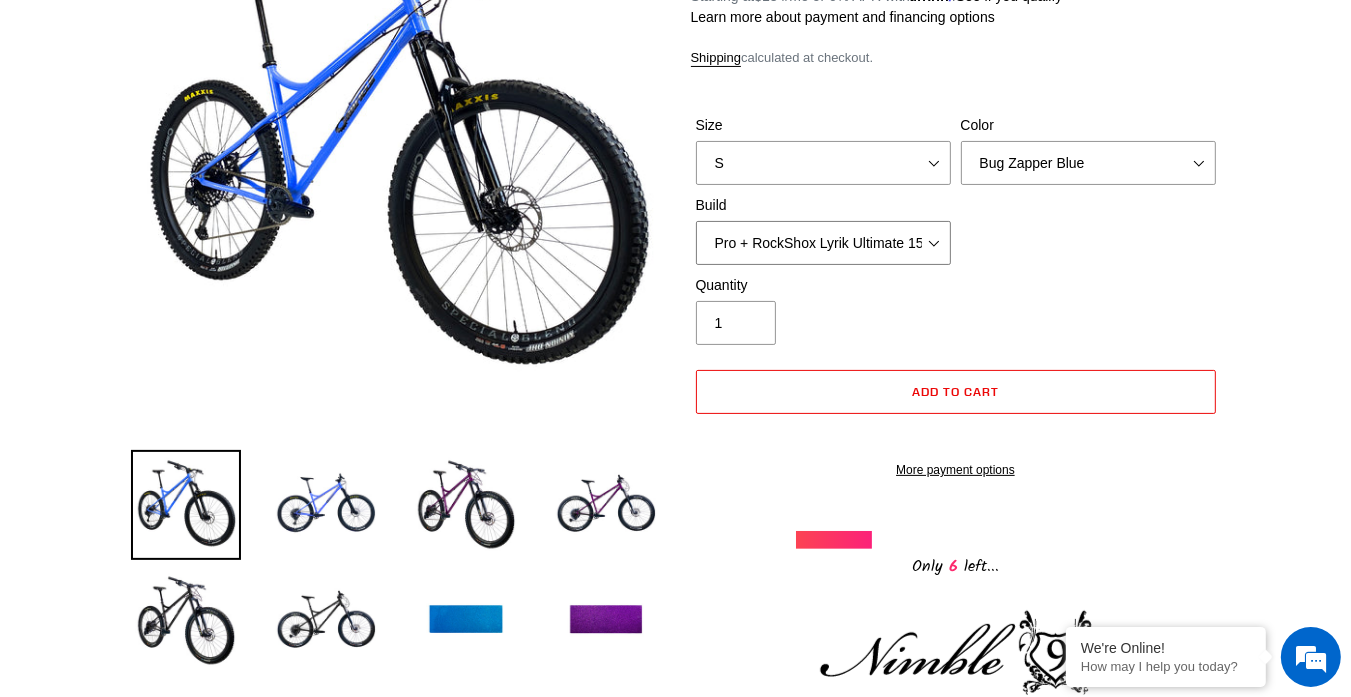 click on "Pro + RockShox Lyrik Ultimate 150mm" at bounding box center (0, 0) 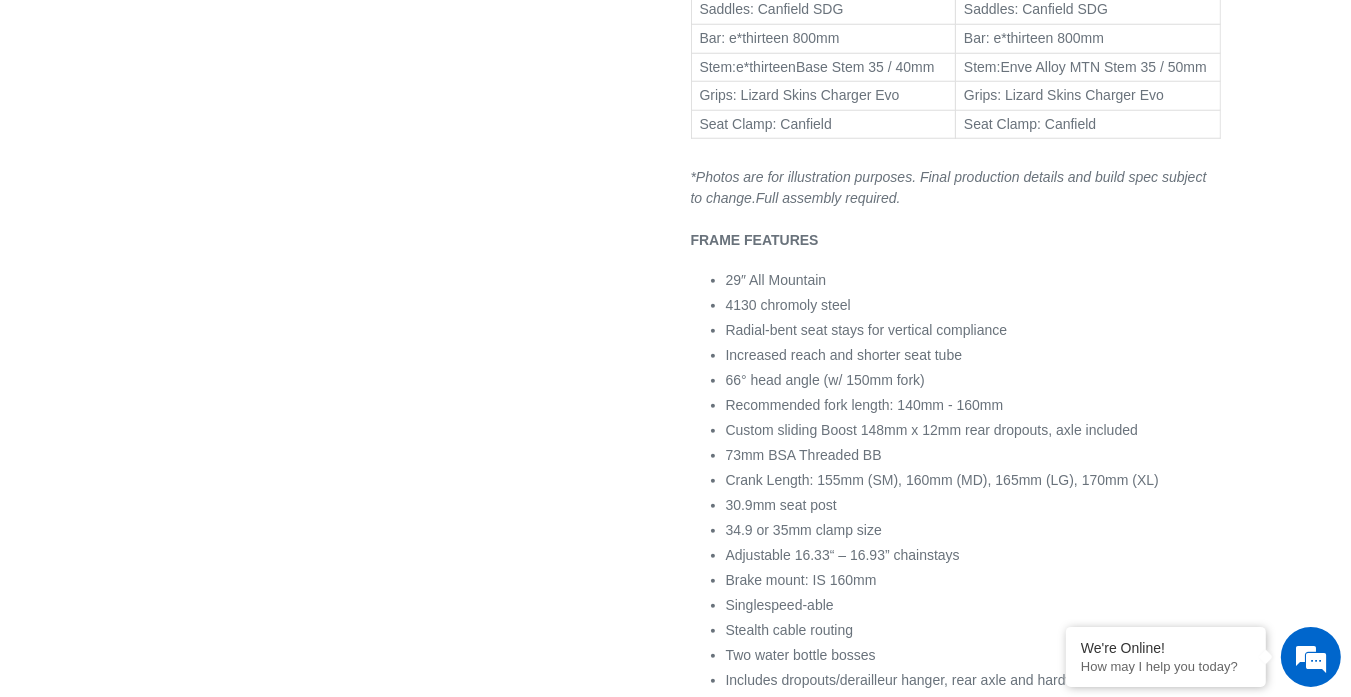 scroll, scrollTop: 0, scrollLeft: 0, axis: both 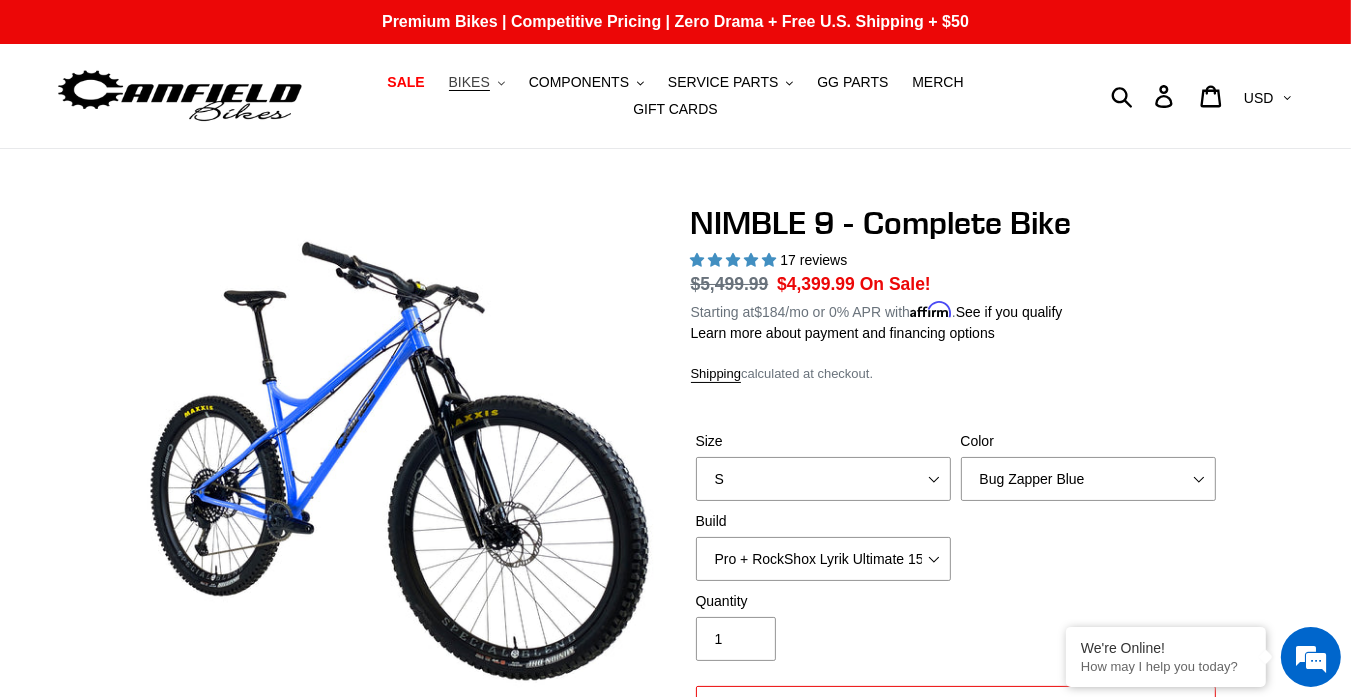 click on "BIKES" at bounding box center (469, 82) 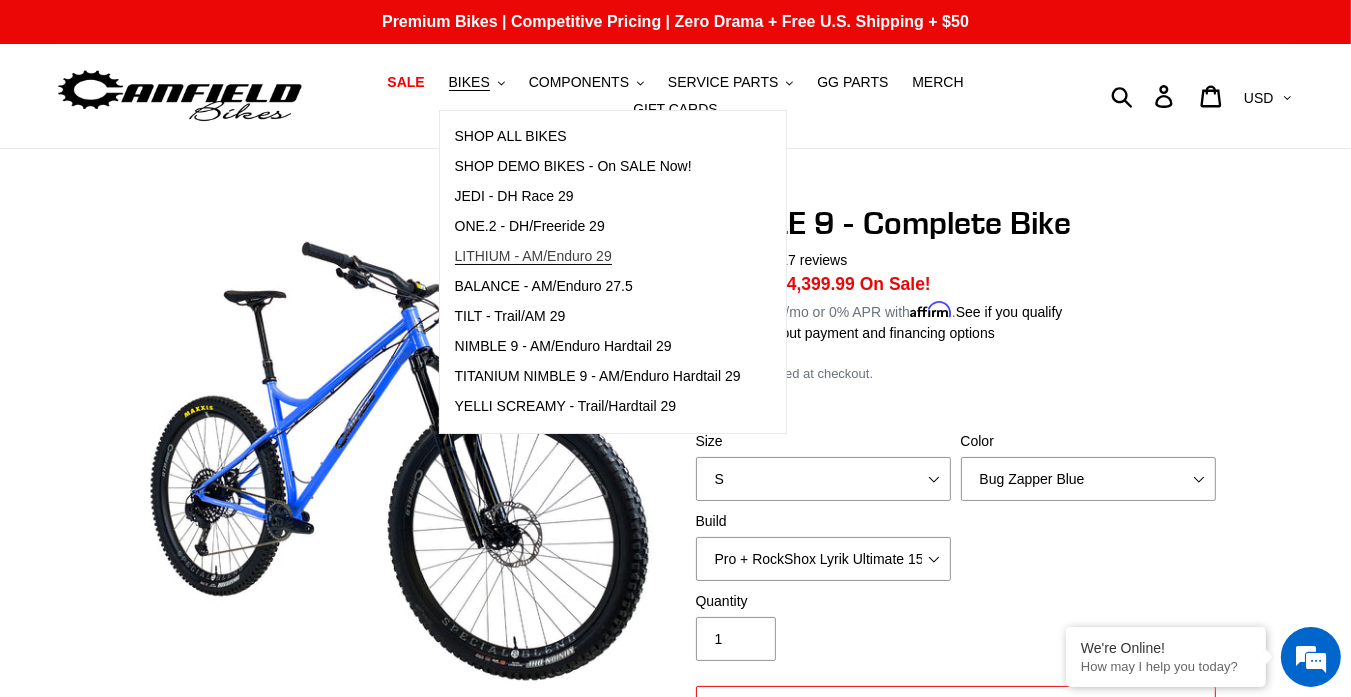 click on "LITHIUM - AM/Enduro 29" at bounding box center (533, 256) 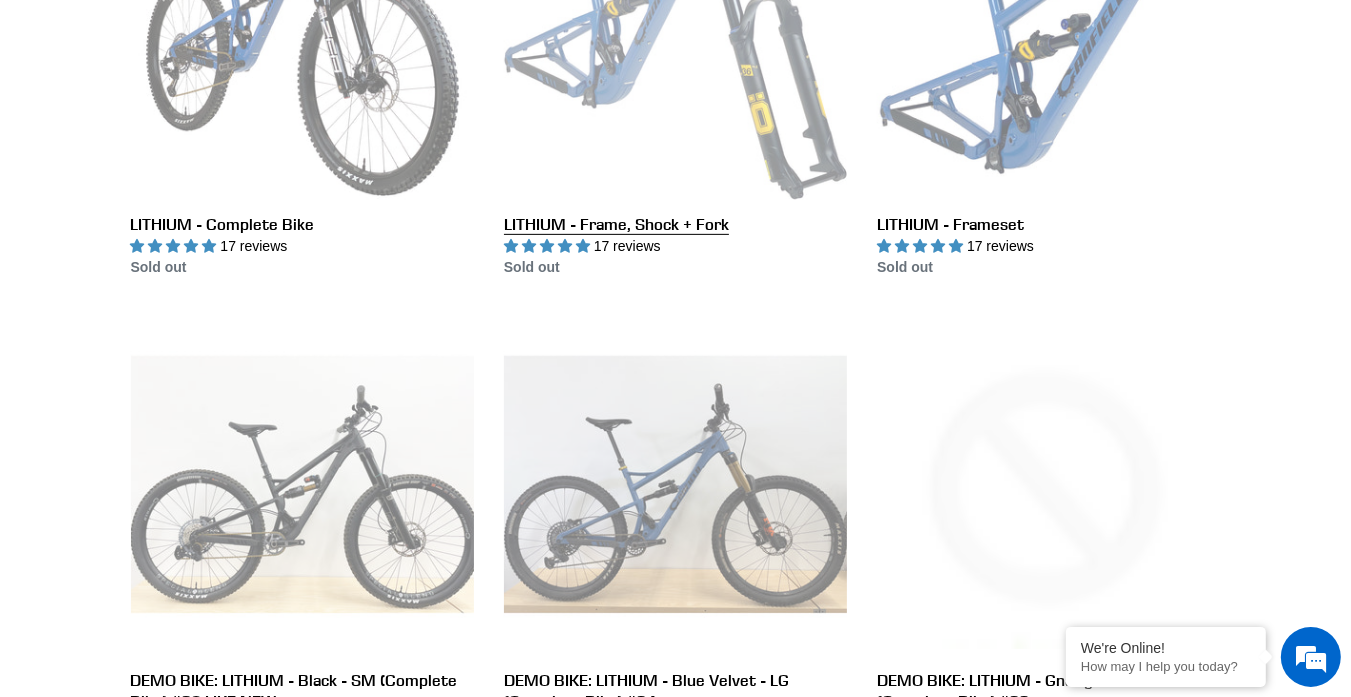 scroll, scrollTop: 0, scrollLeft: 0, axis: both 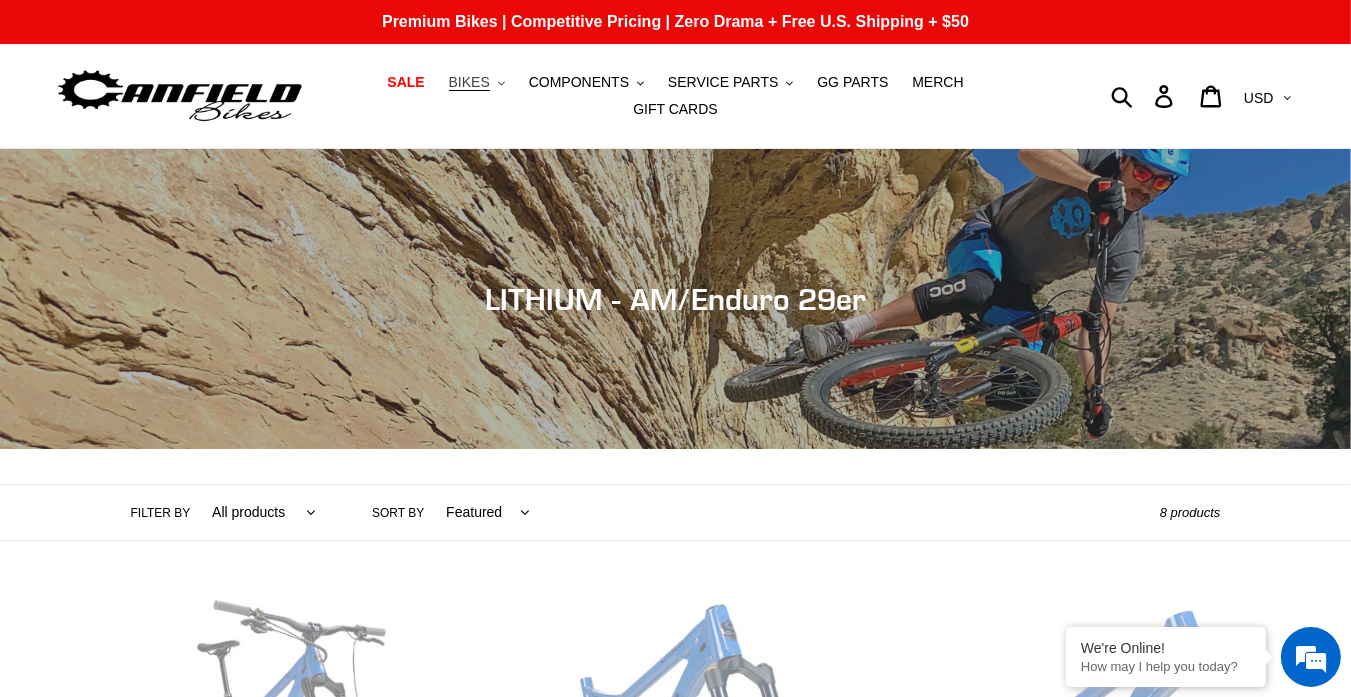 click on "BIKES .cls-1{fill:#231f20}" at bounding box center (477, 82) 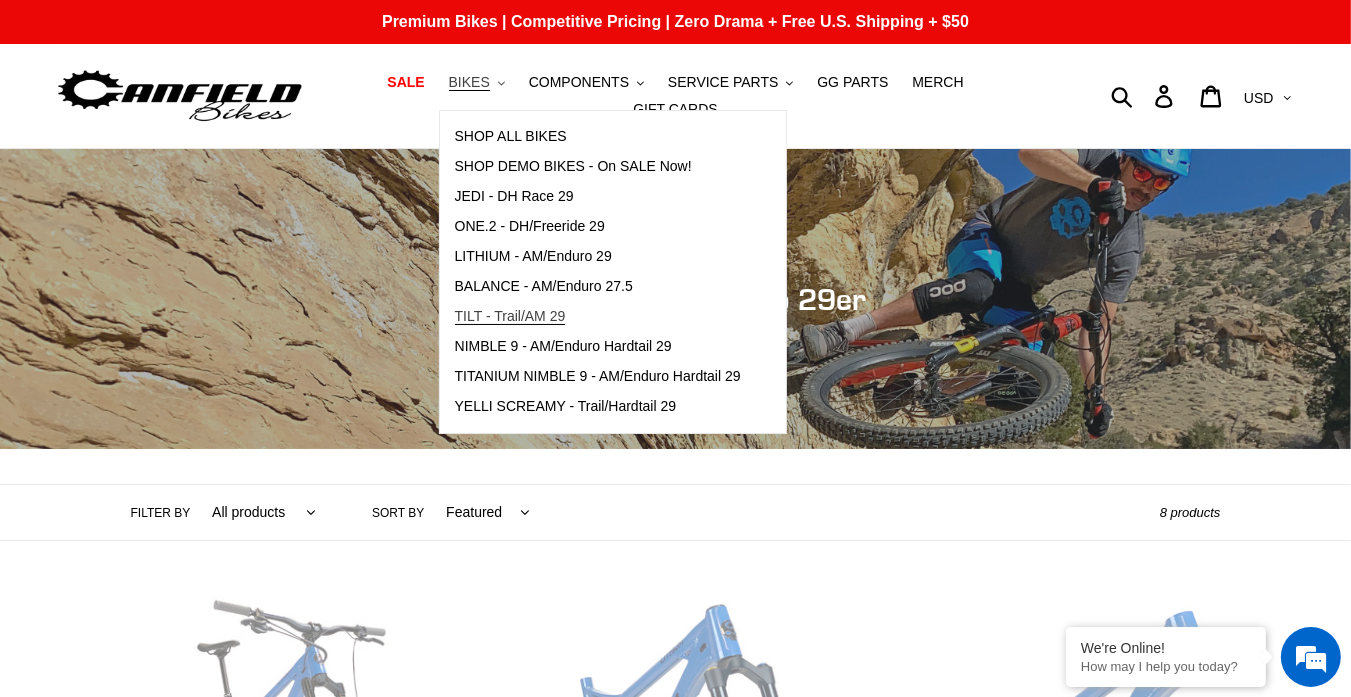 scroll, scrollTop: 0, scrollLeft: 0, axis: both 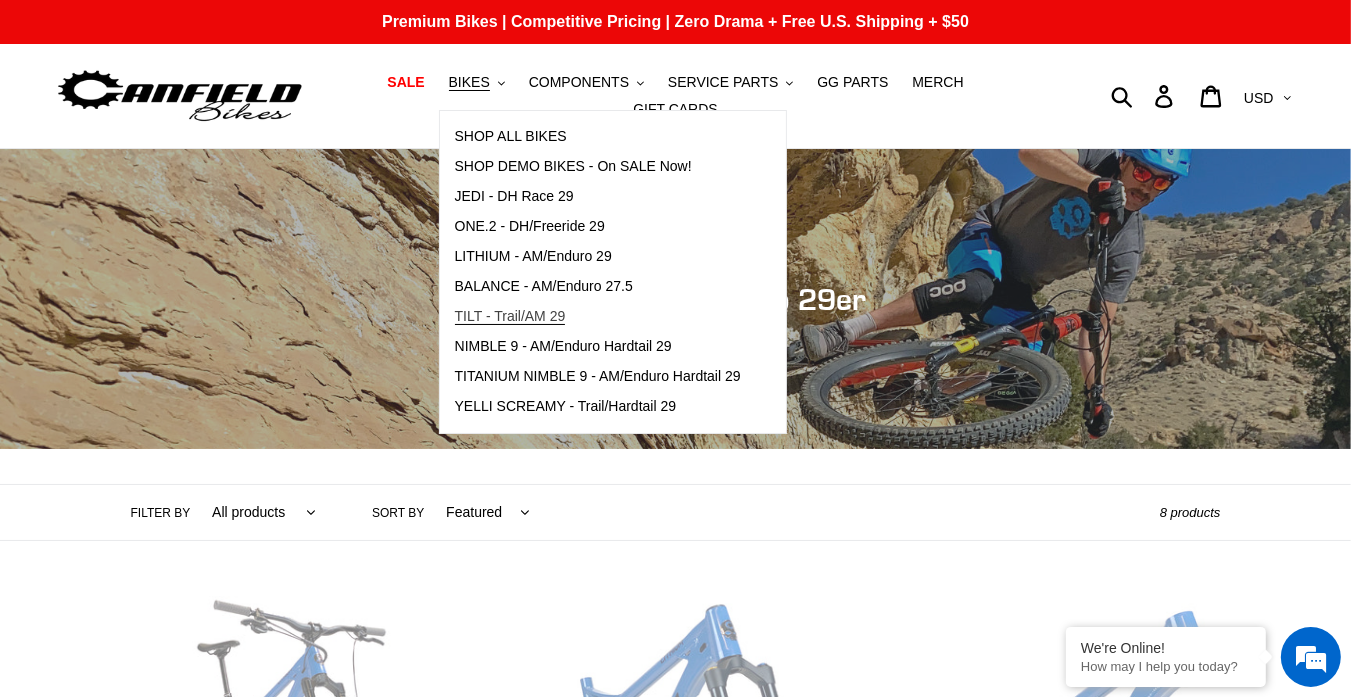 click on "TILT - Trail/AM 29" at bounding box center [510, 316] 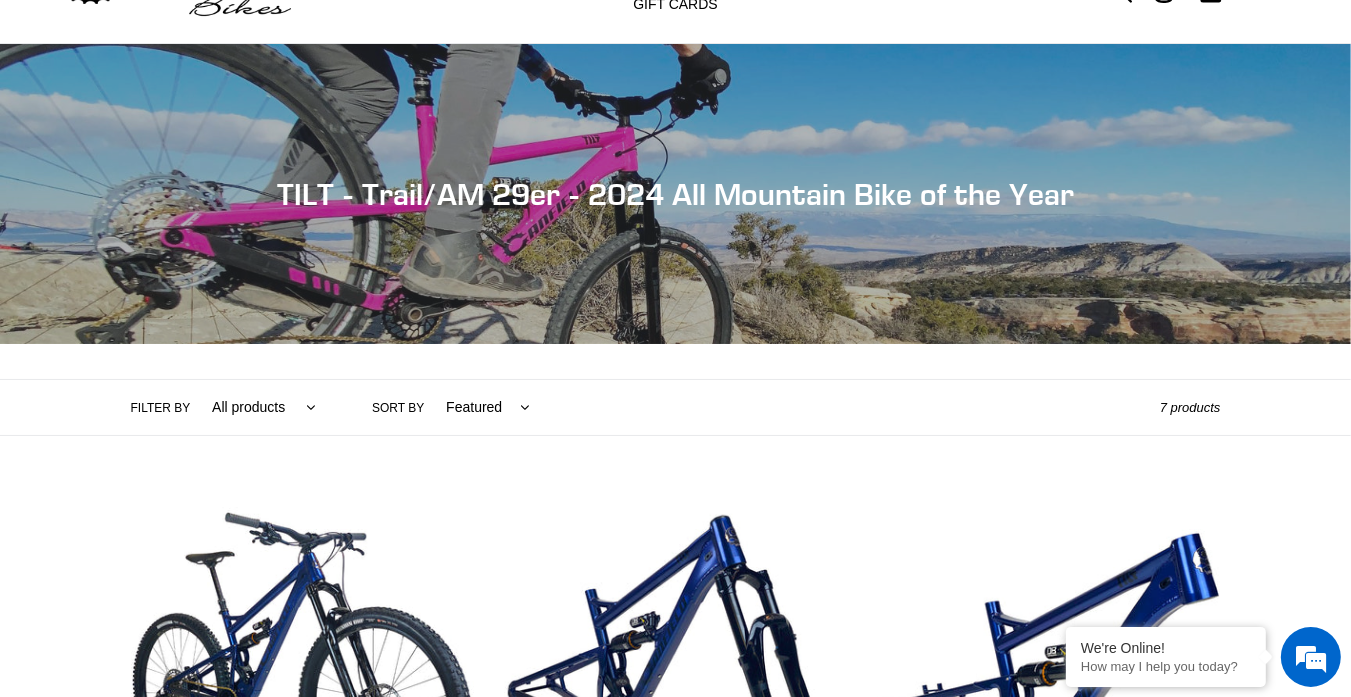 scroll, scrollTop: 0, scrollLeft: 0, axis: both 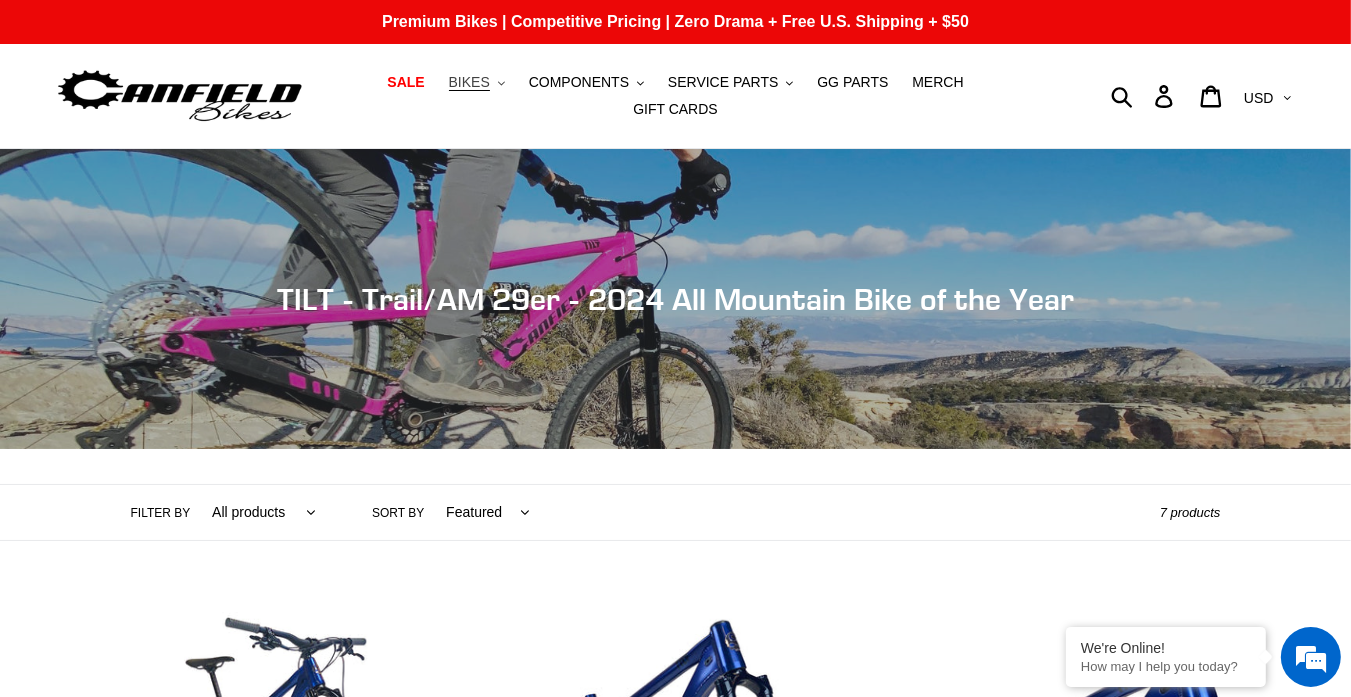 click on "BIKES .cls-1{fill:#231f20}" at bounding box center [477, 82] 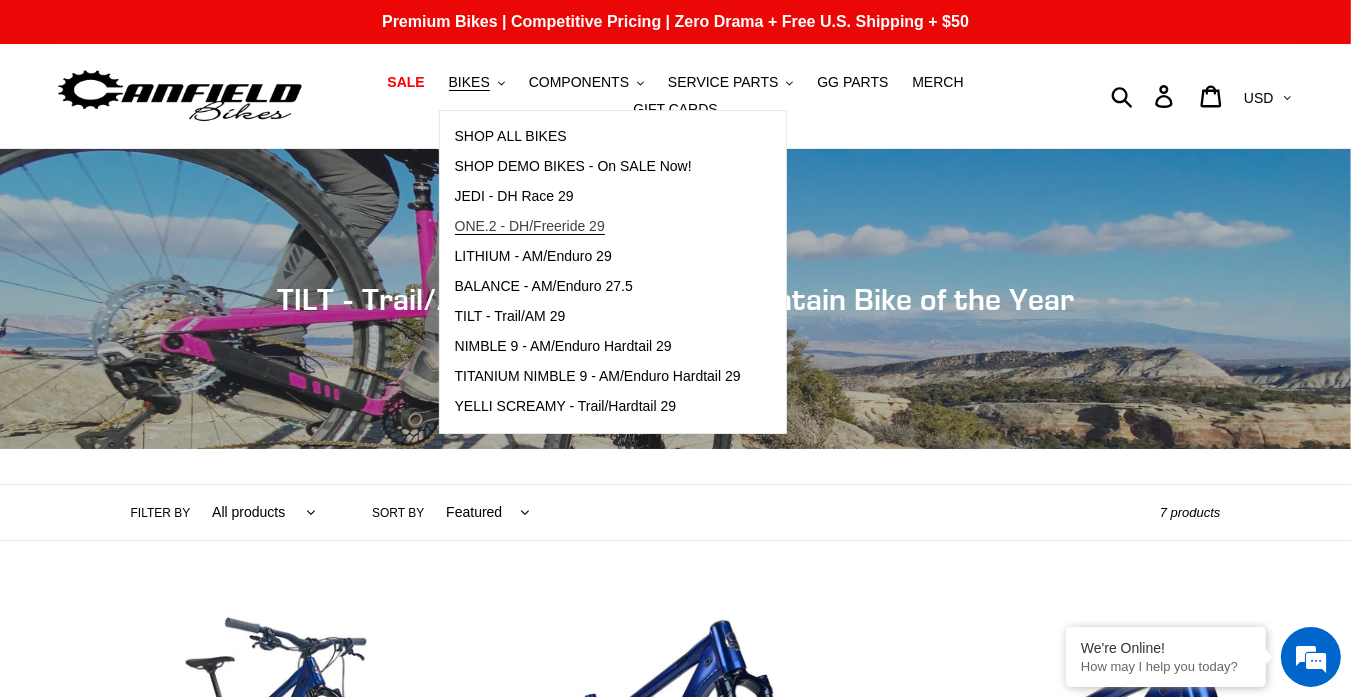 click on "ONE.2 - DH/Freeride 29" at bounding box center (530, 226) 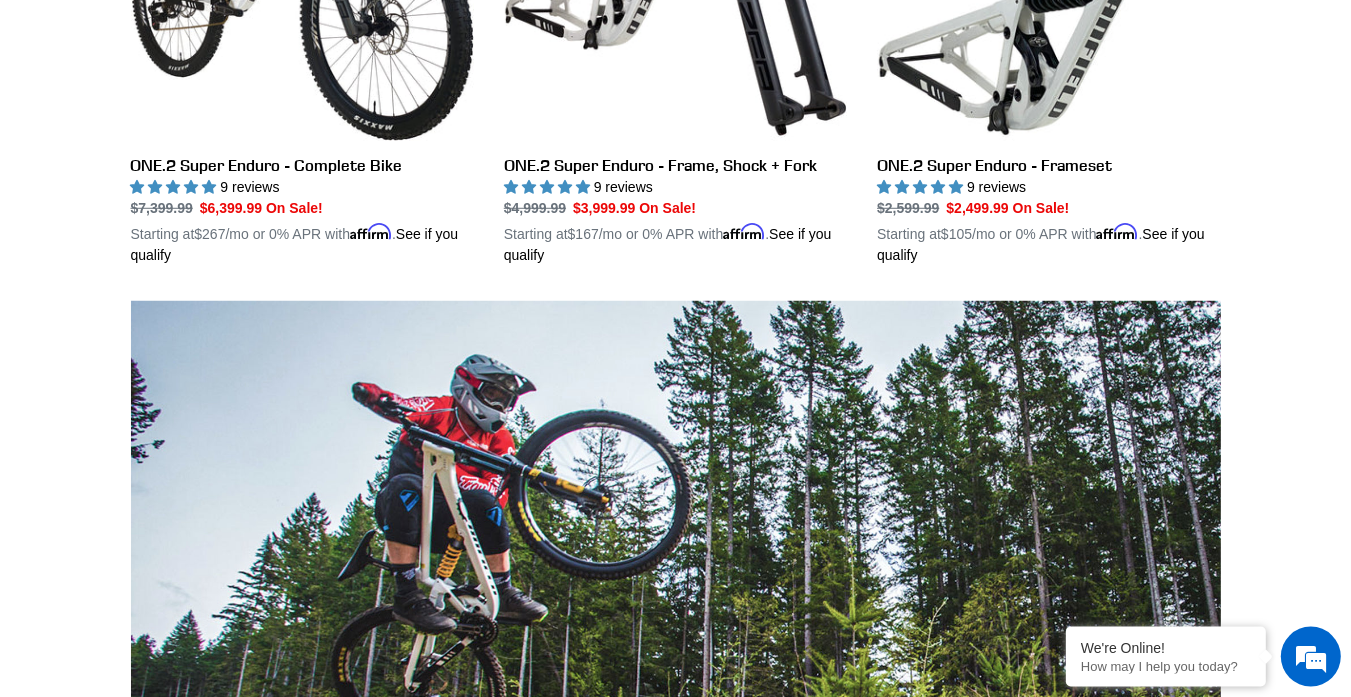 scroll, scrollTop: 1372, scrollLeft: 0, axis: vertical 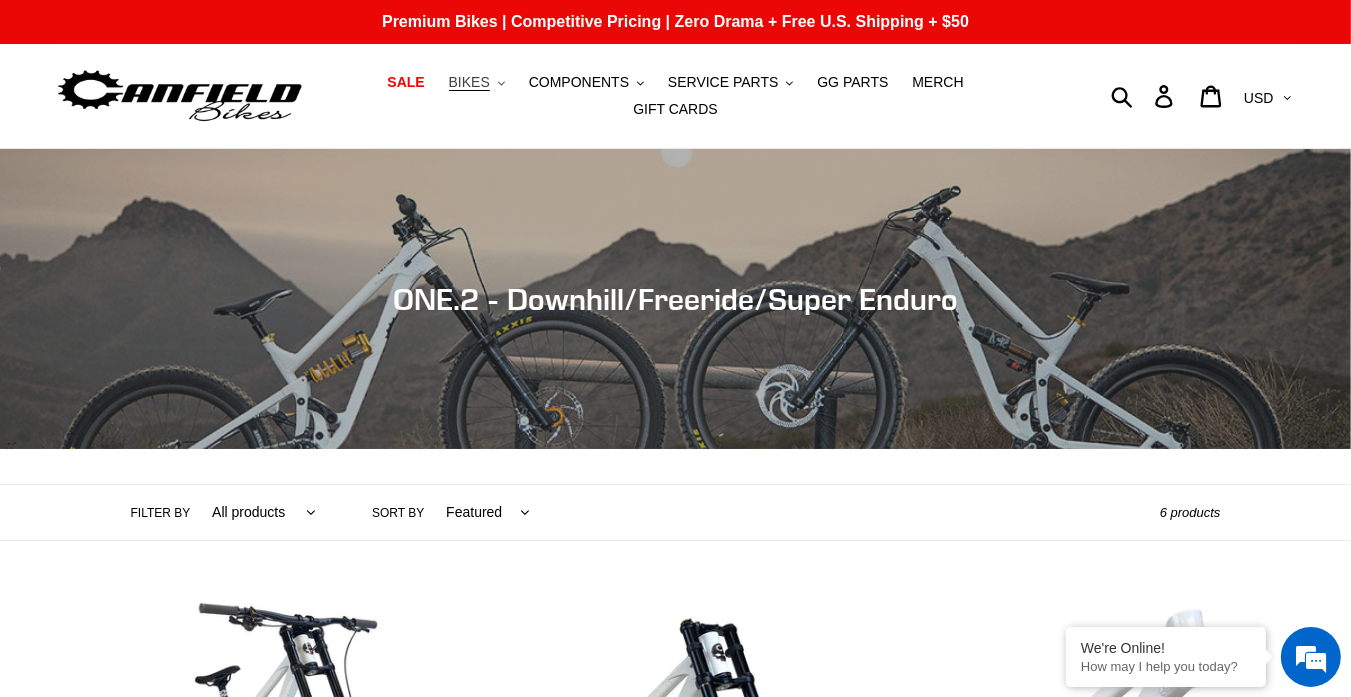 click on "BIKES .cls-1{fill:#231f20}" at bounding box center [477, 82] 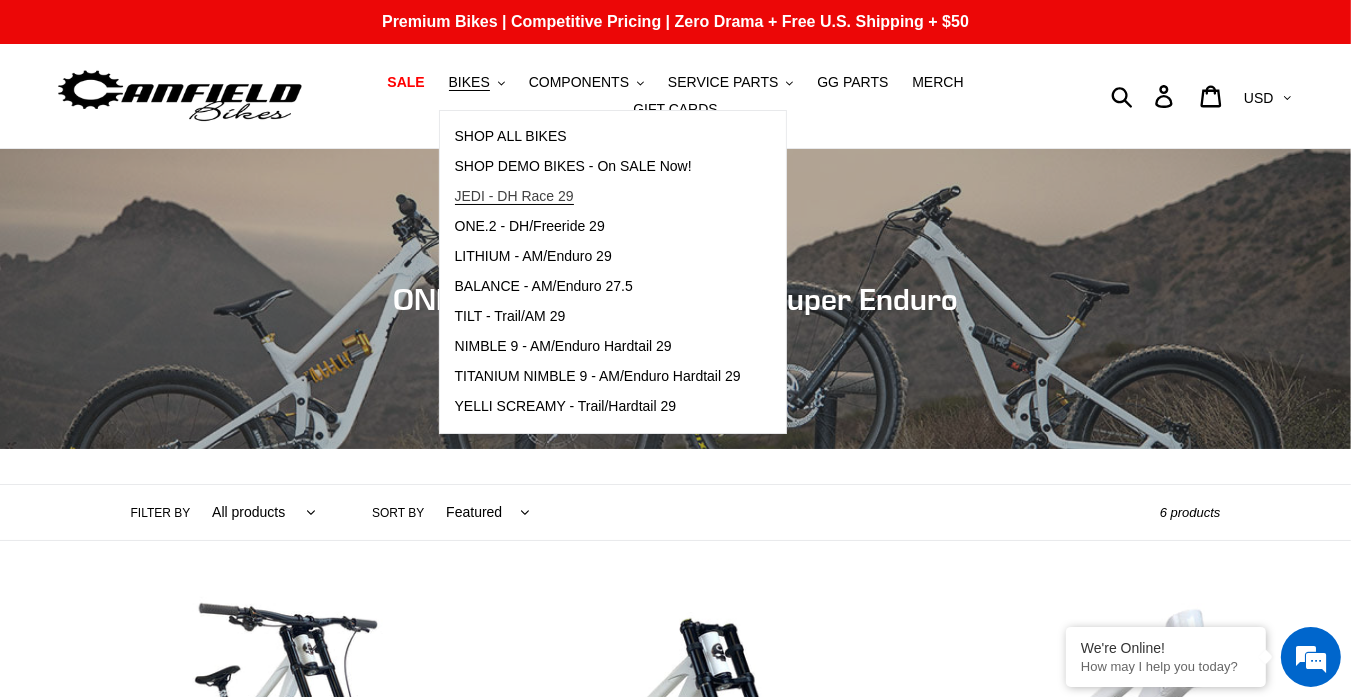 click on "JEDI - DH Race 29" at bounding box center (514, 196) 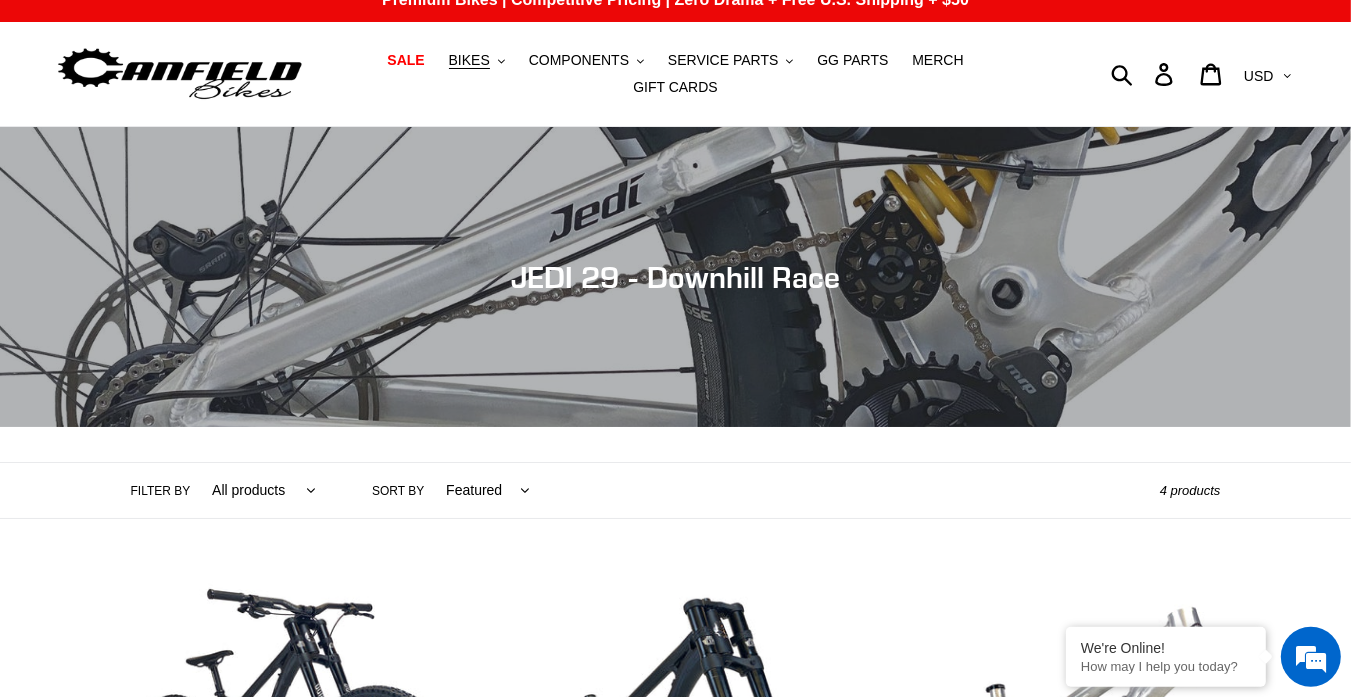 scroll, scrollTop: 0, scrollLeft: 0, axis: both 